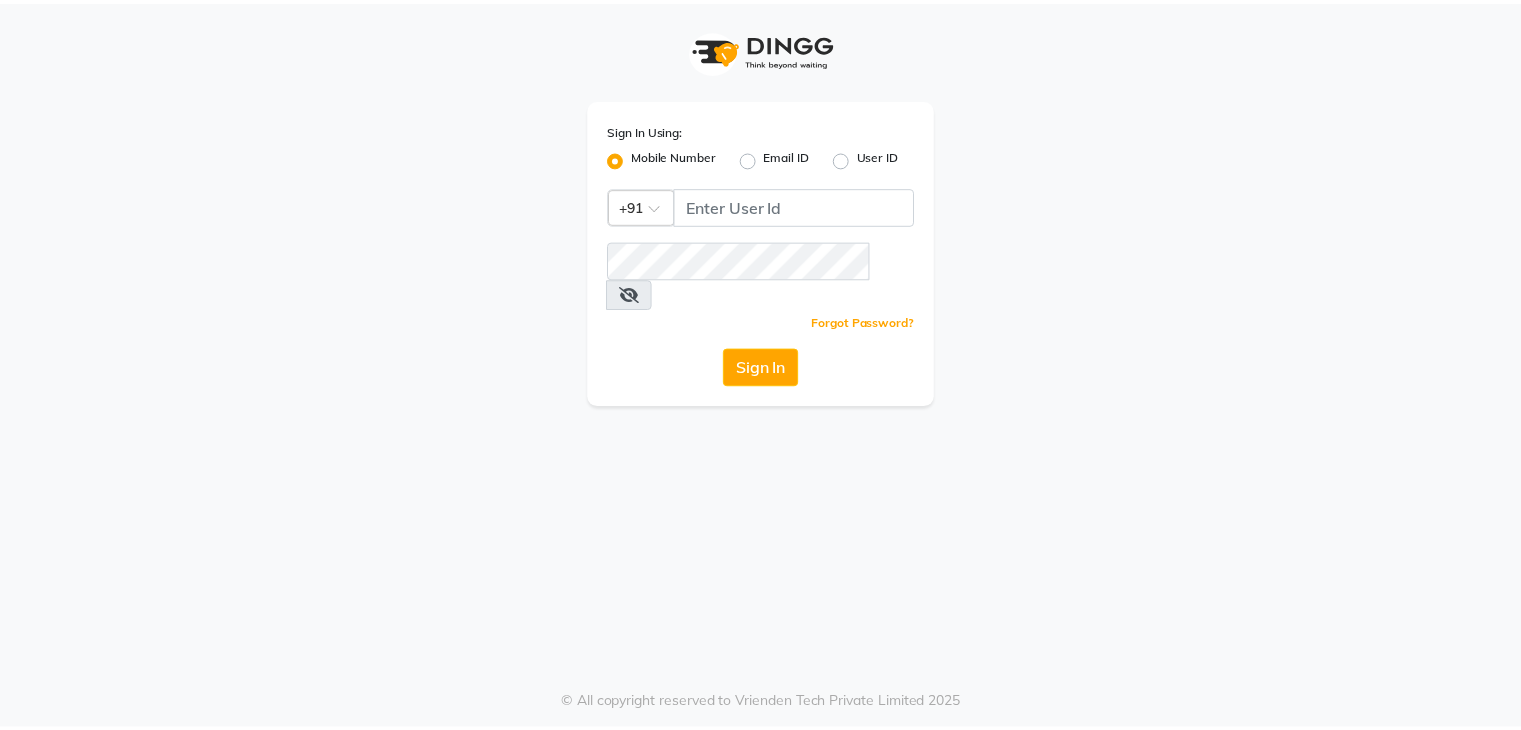 scroll, scrollTop: 0, scrollLeft: 0, axis: both 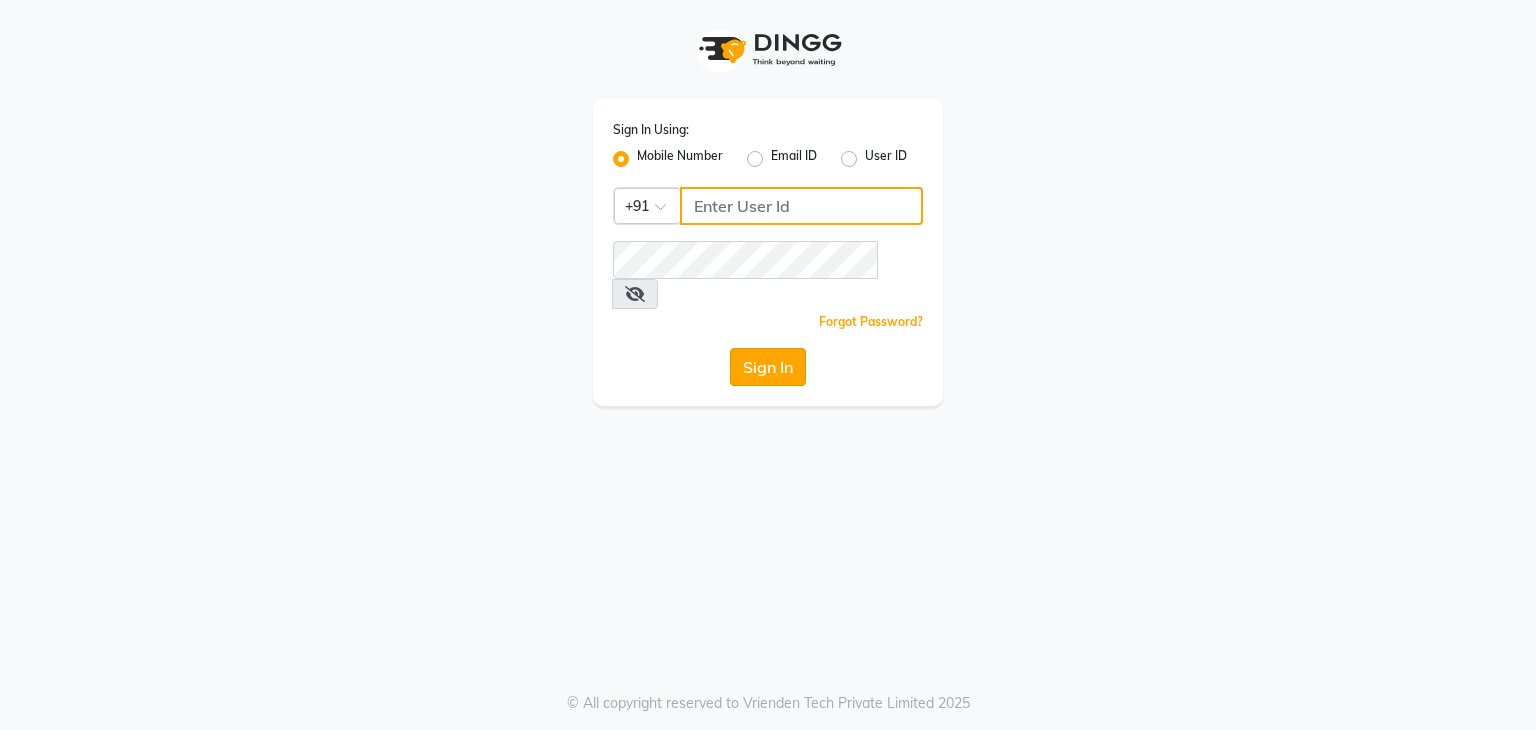 type on "[PHONE]" 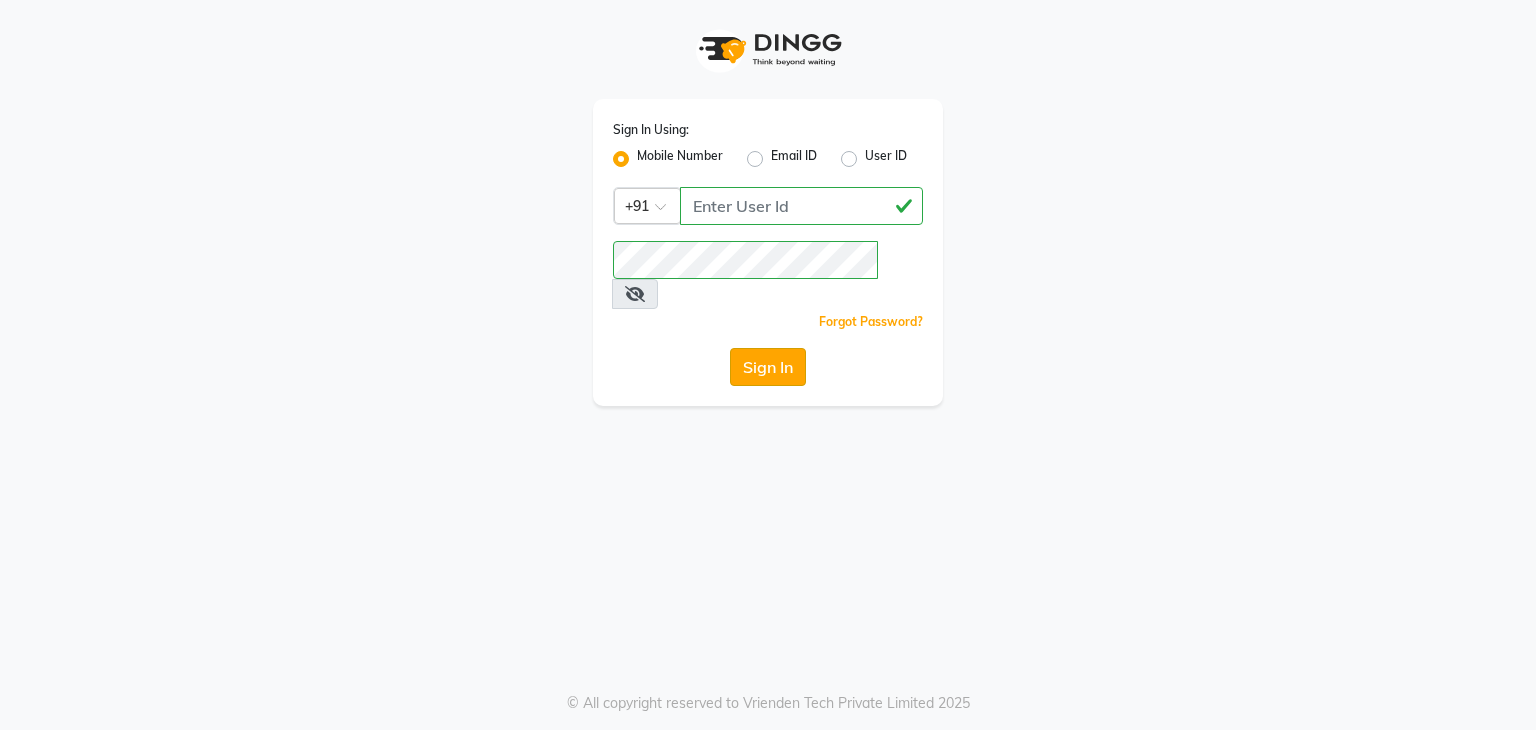 click on "Sign In" 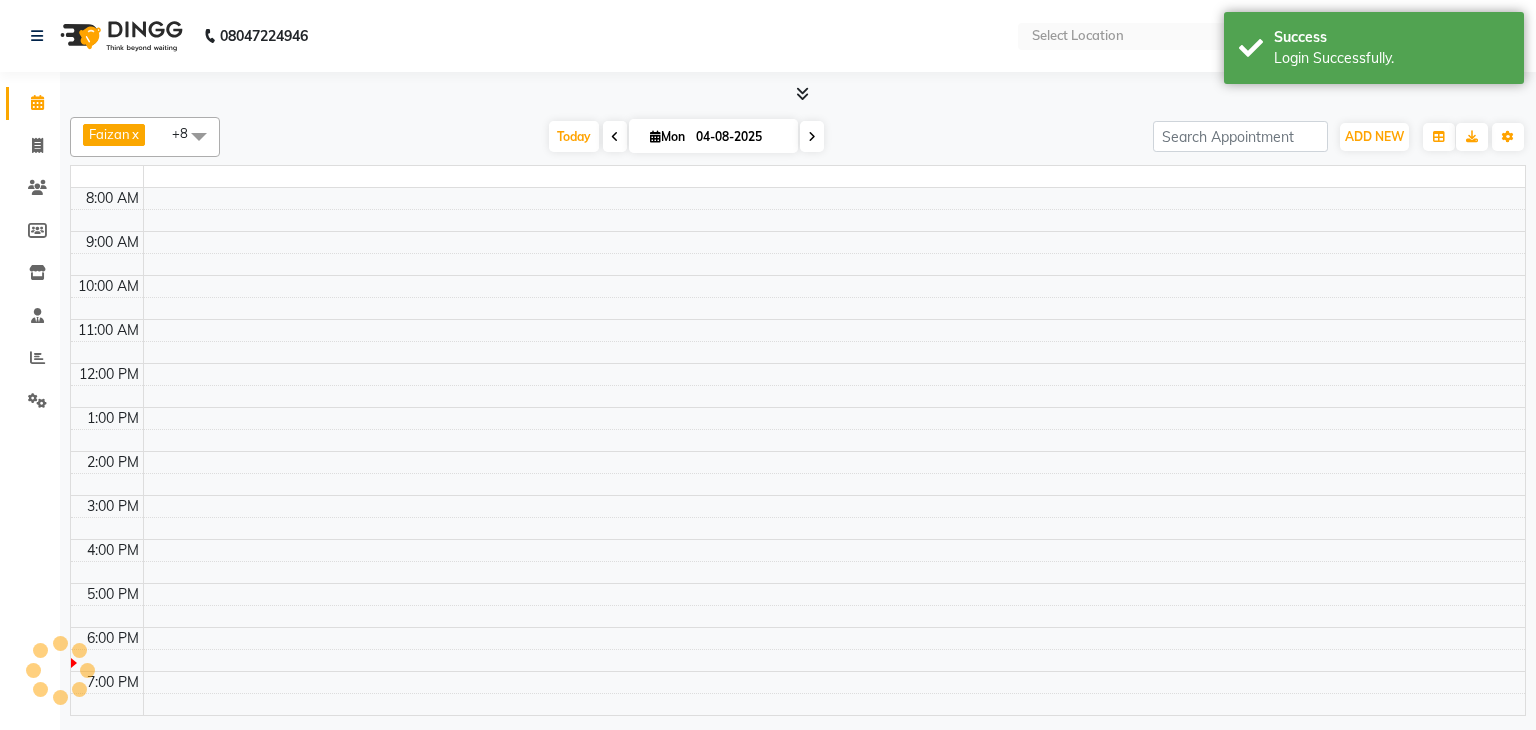 select on "en" 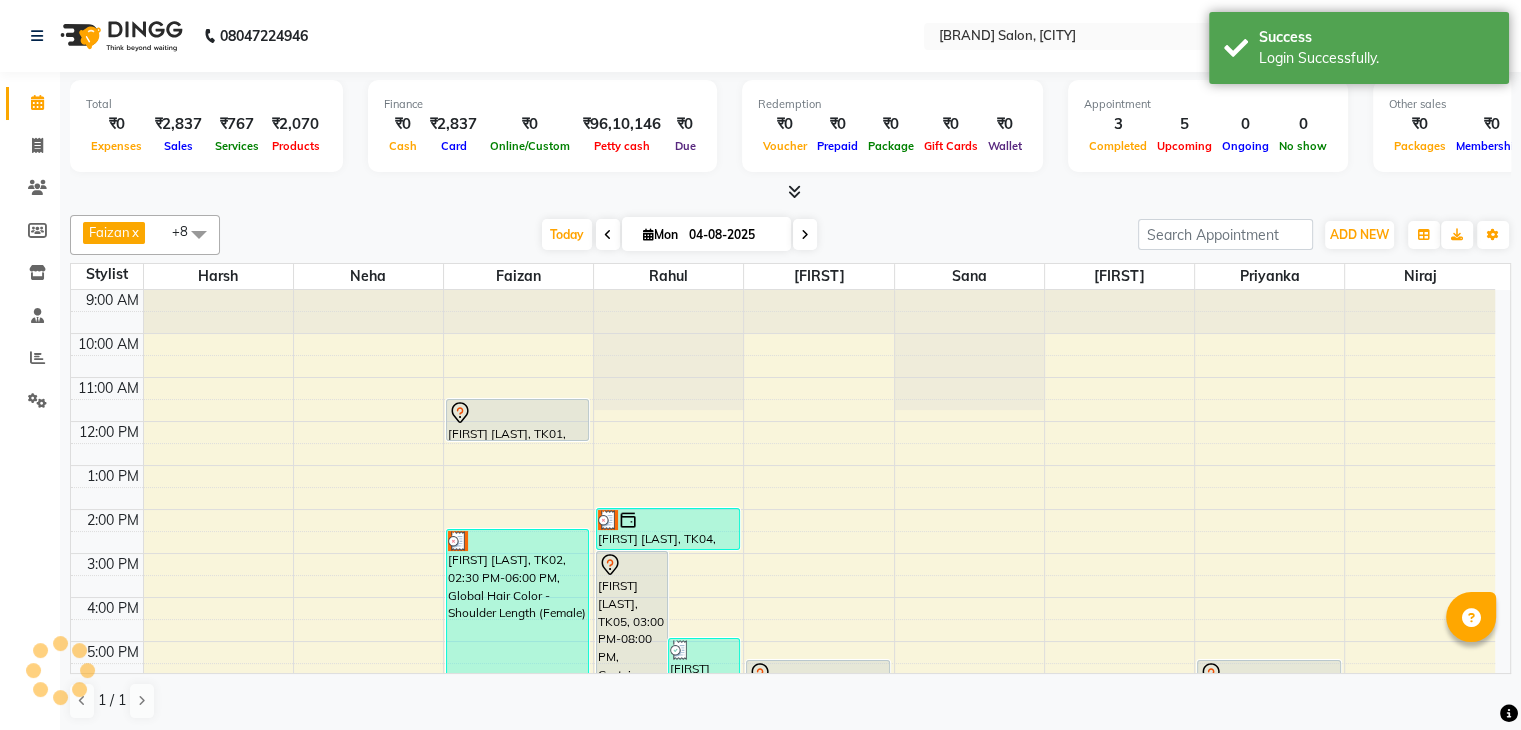 scroll, scrollTop: 0, scrollLeft: 0, axis: both 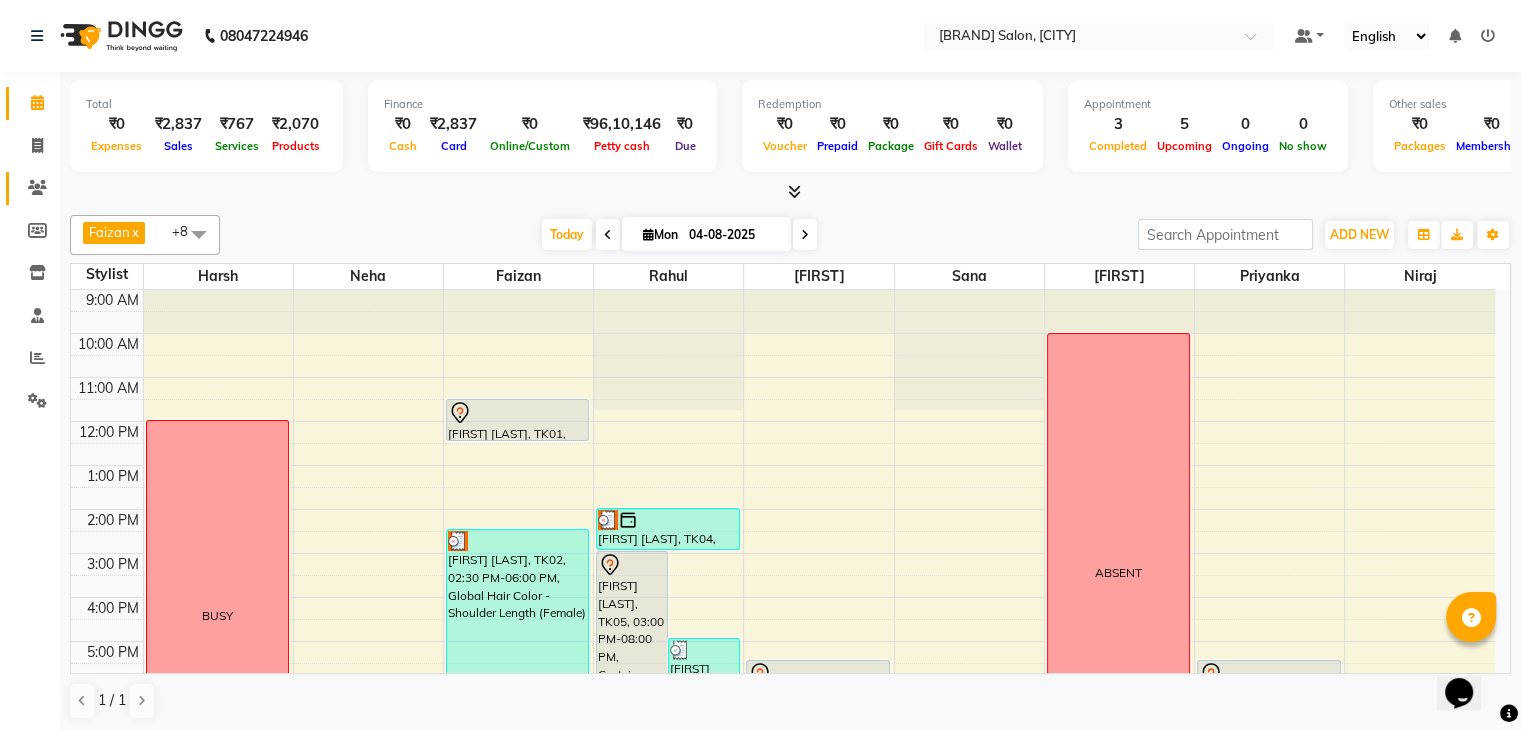 click on "Clients" 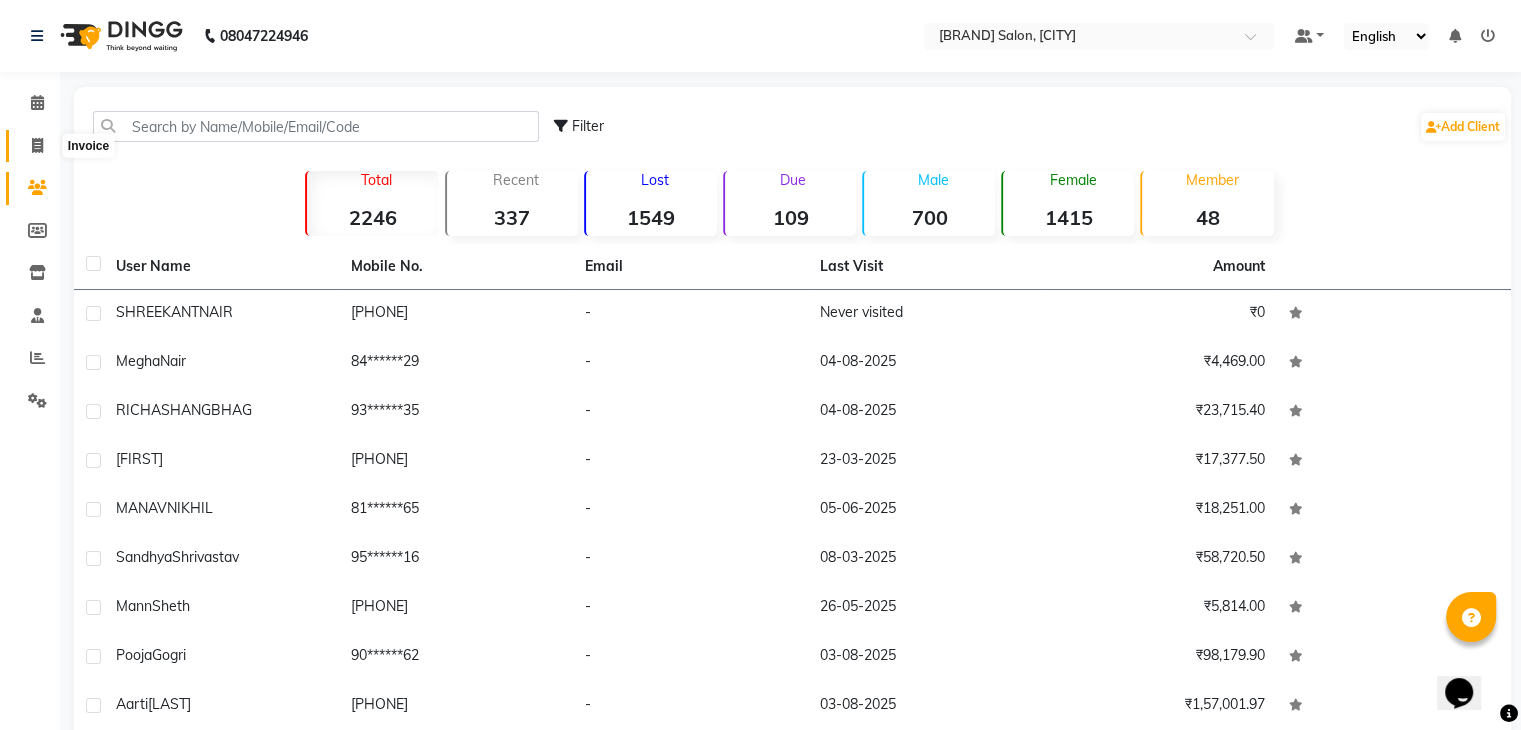 click 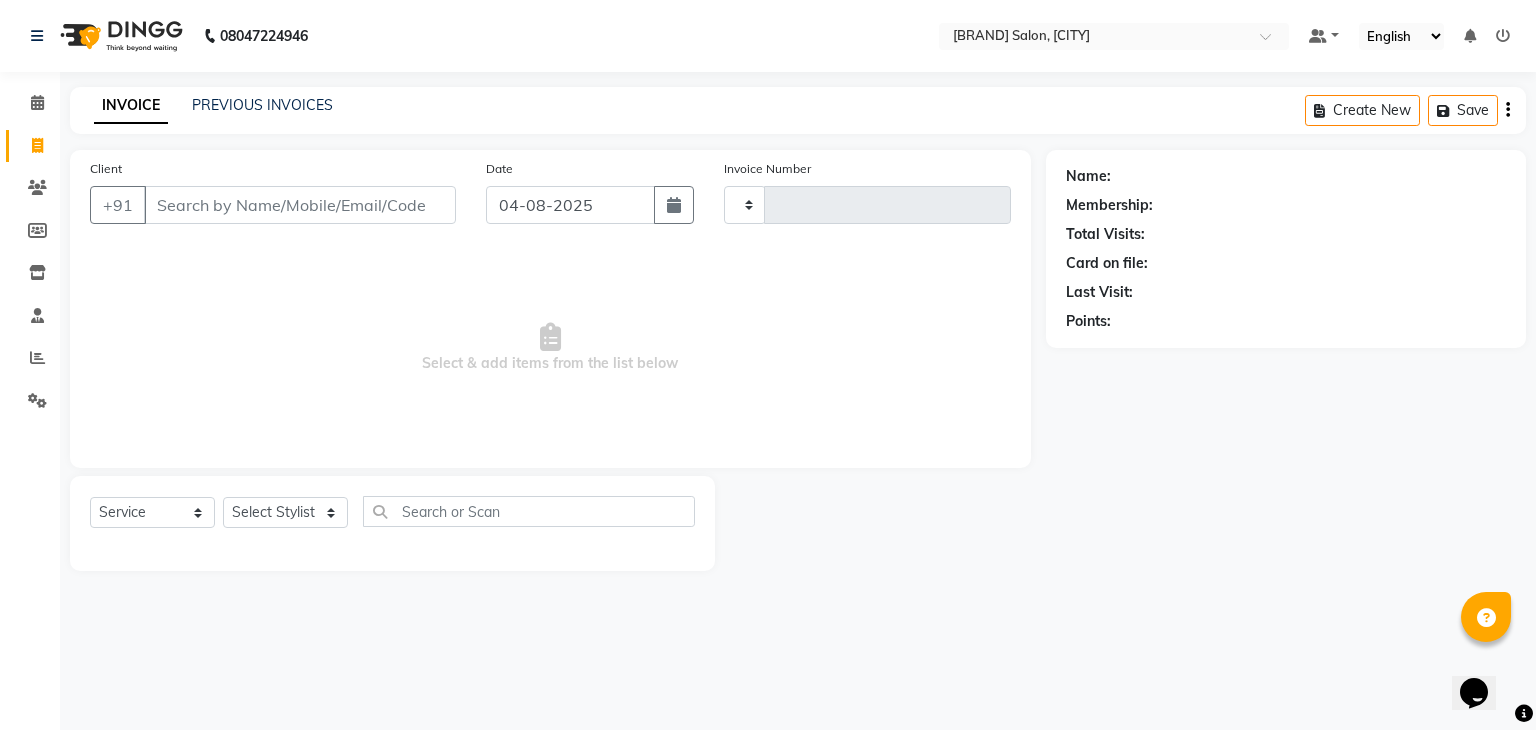 type on "0953" 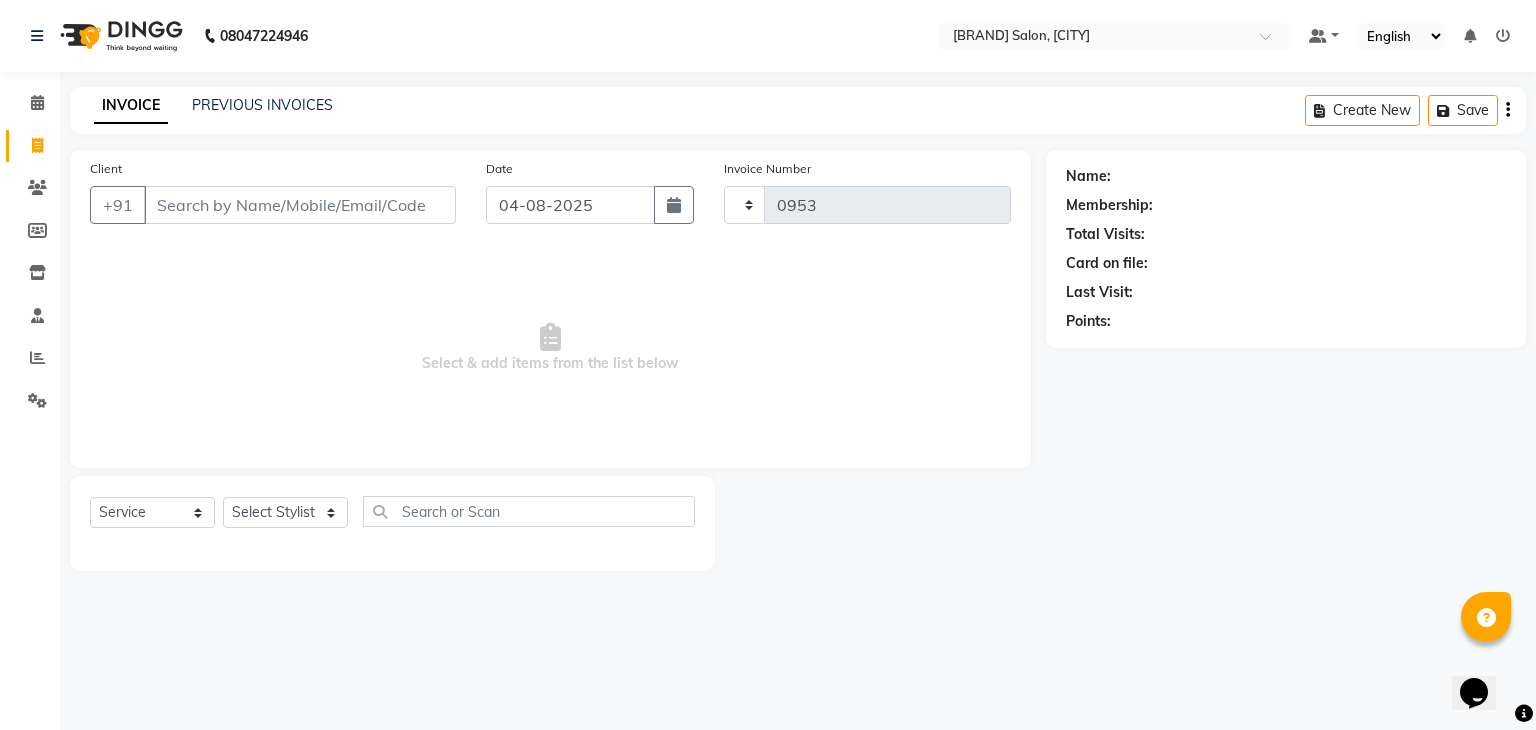 select on "416" 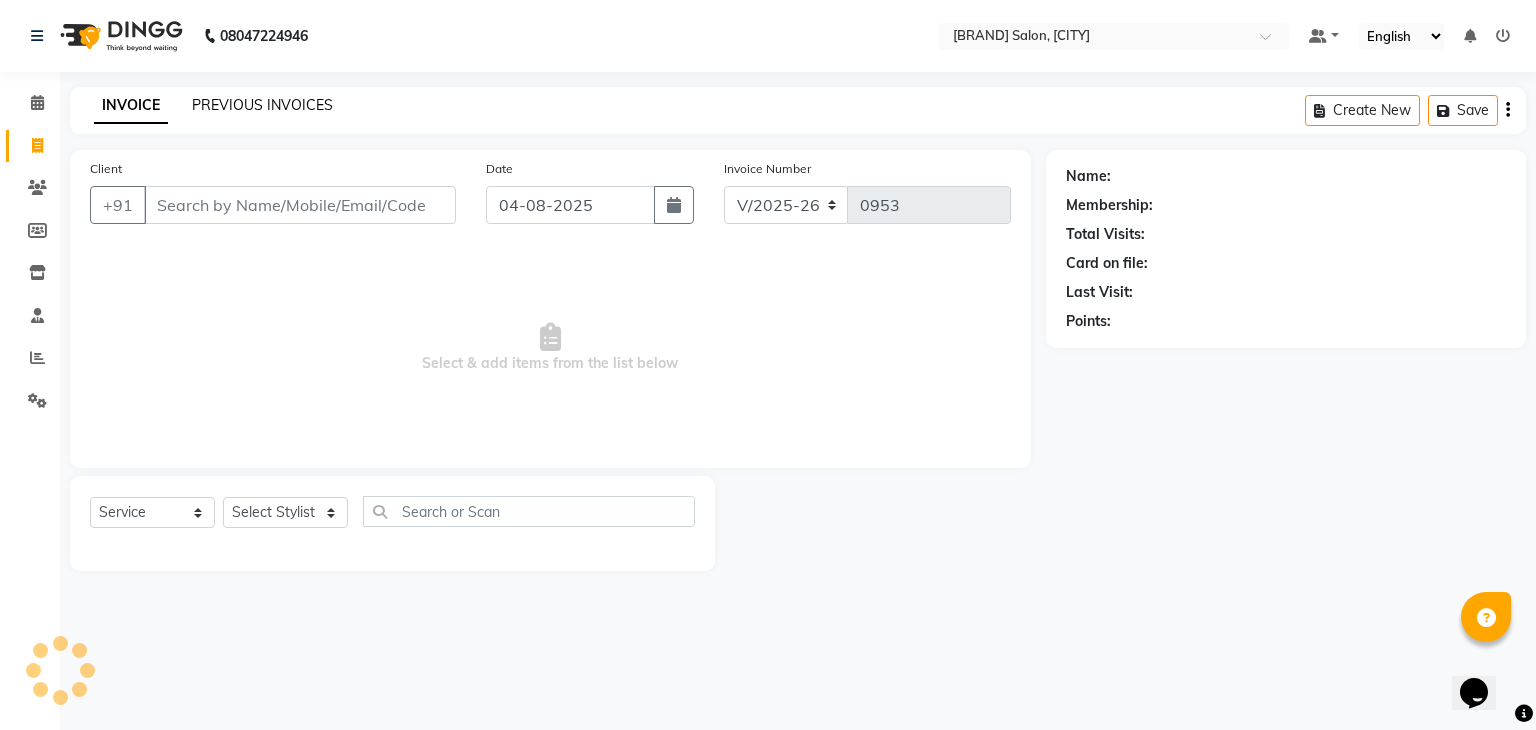 click on "PREVIOUS INVOICES" 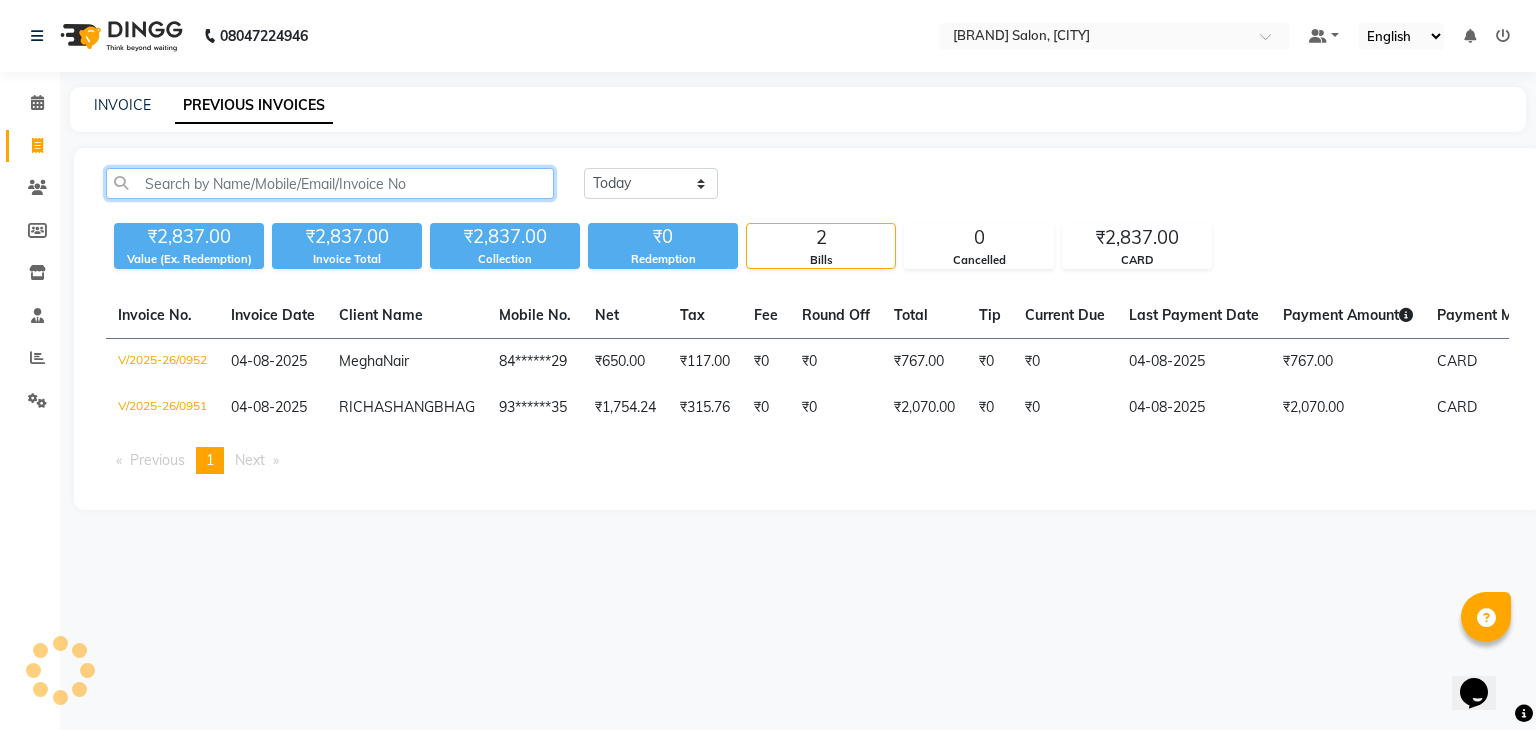 click 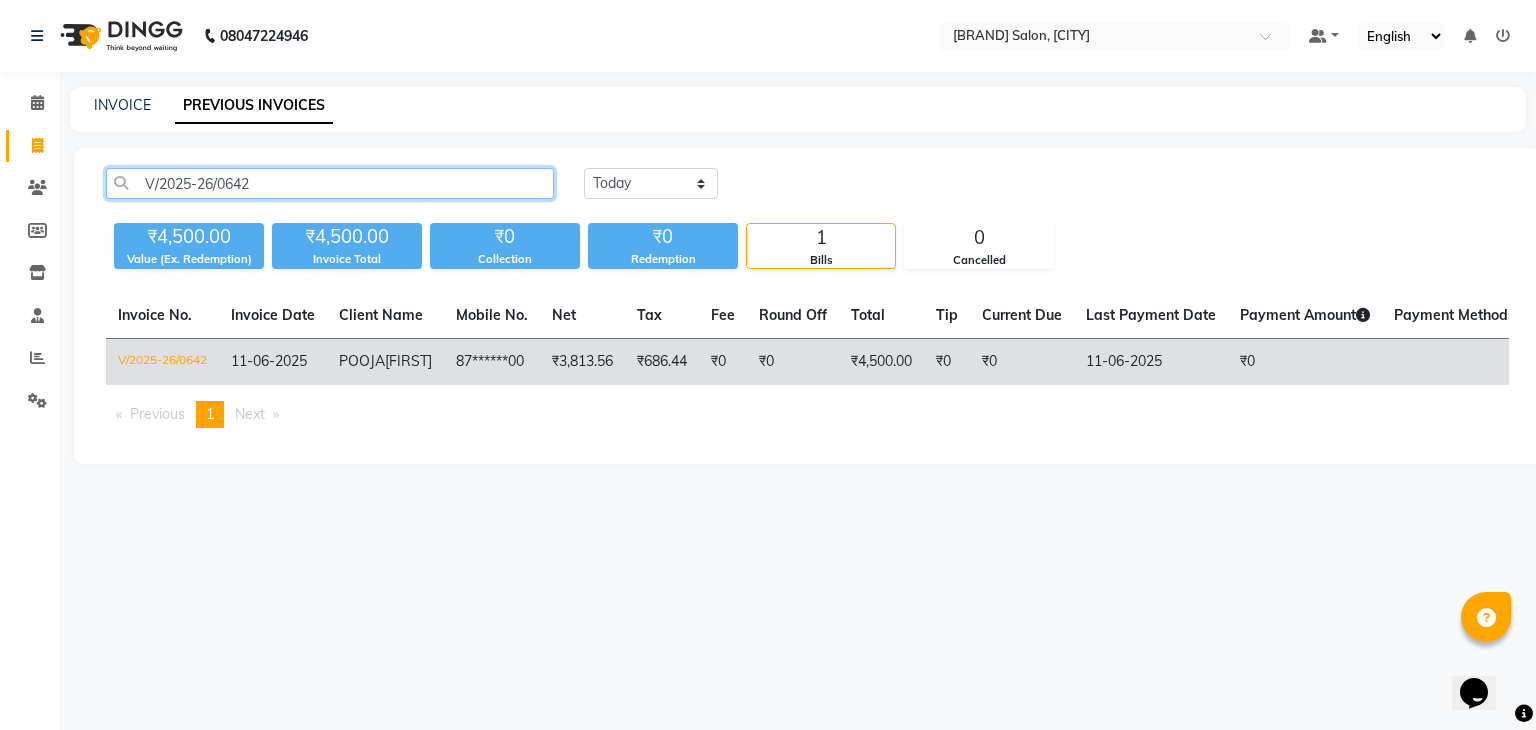 type on "V/2025-26/0642" 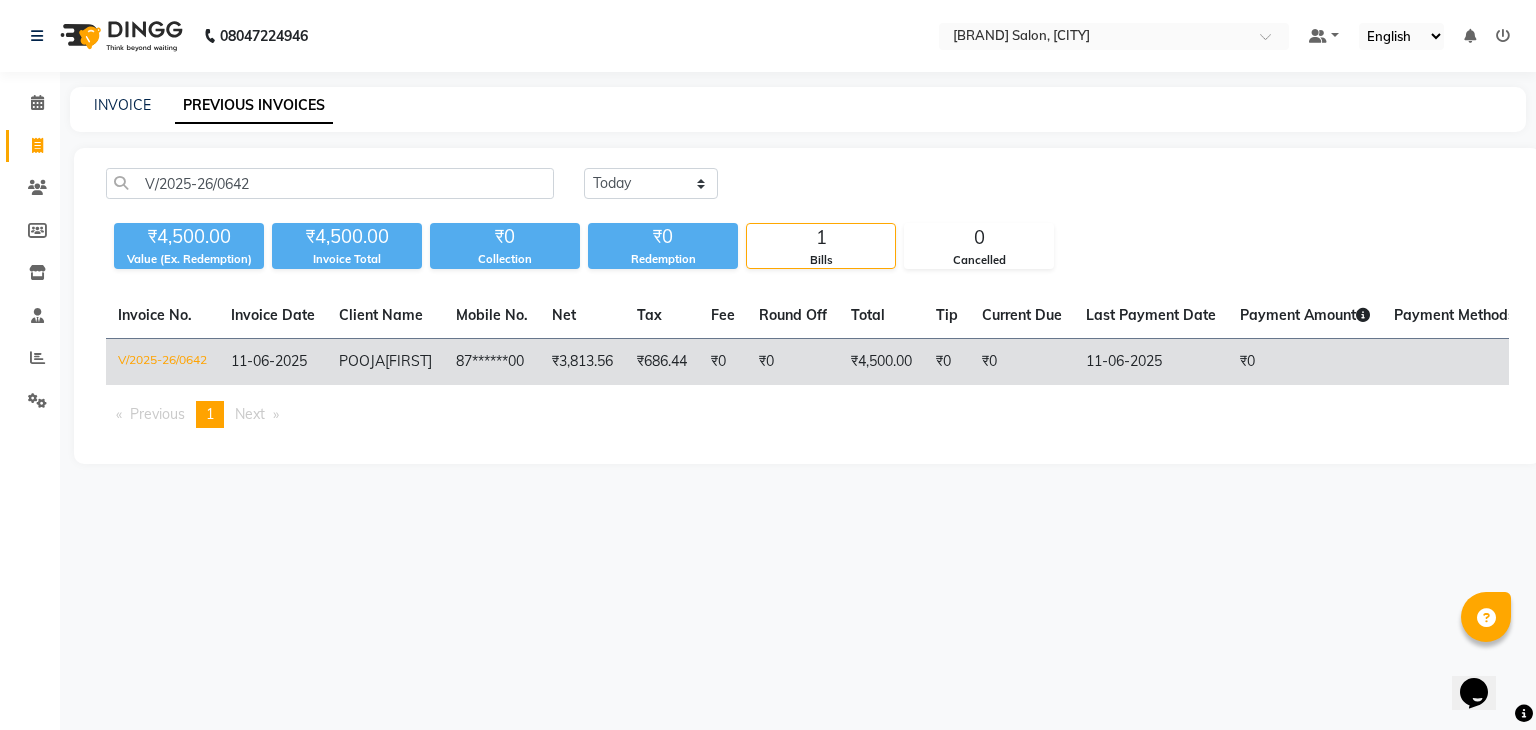 click on "11-06-2025" 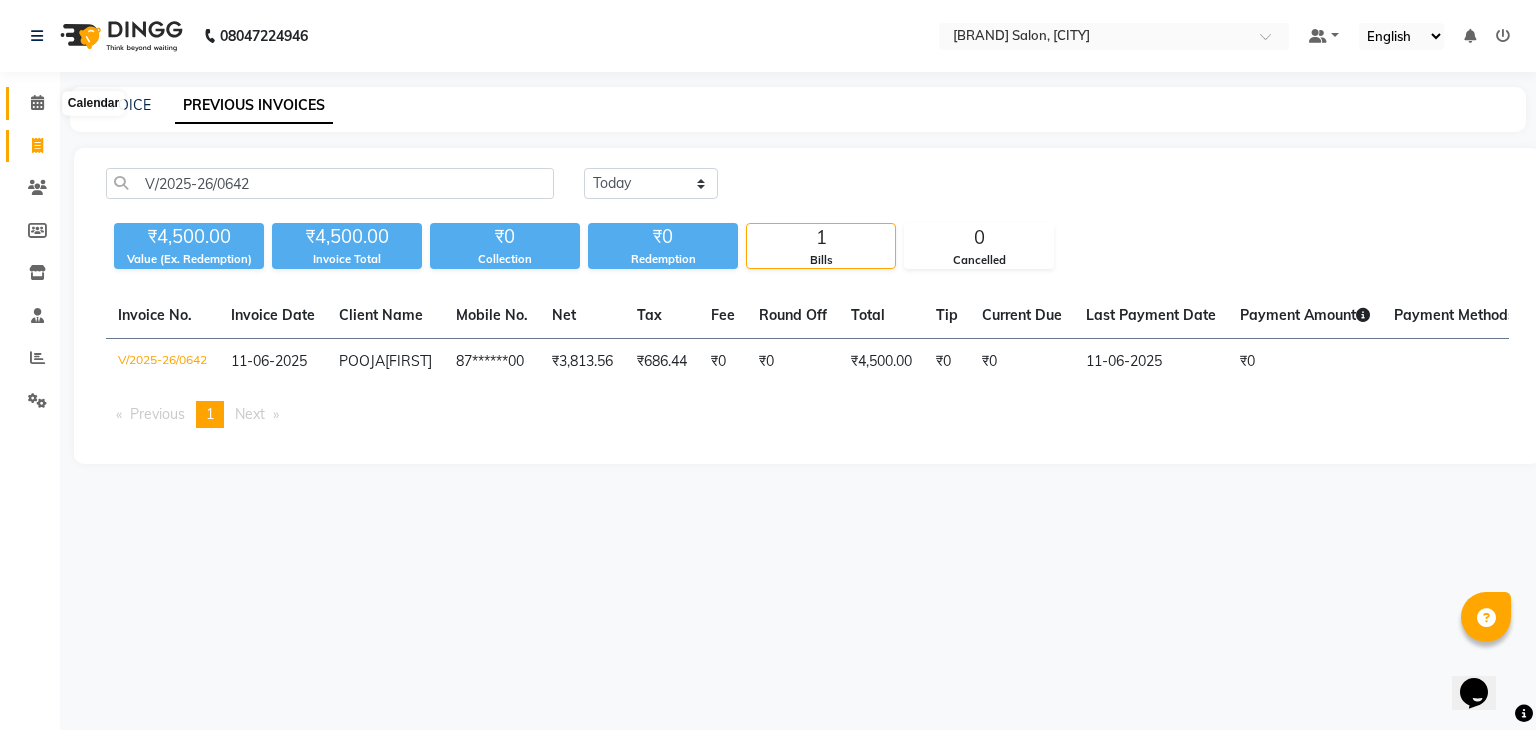 click 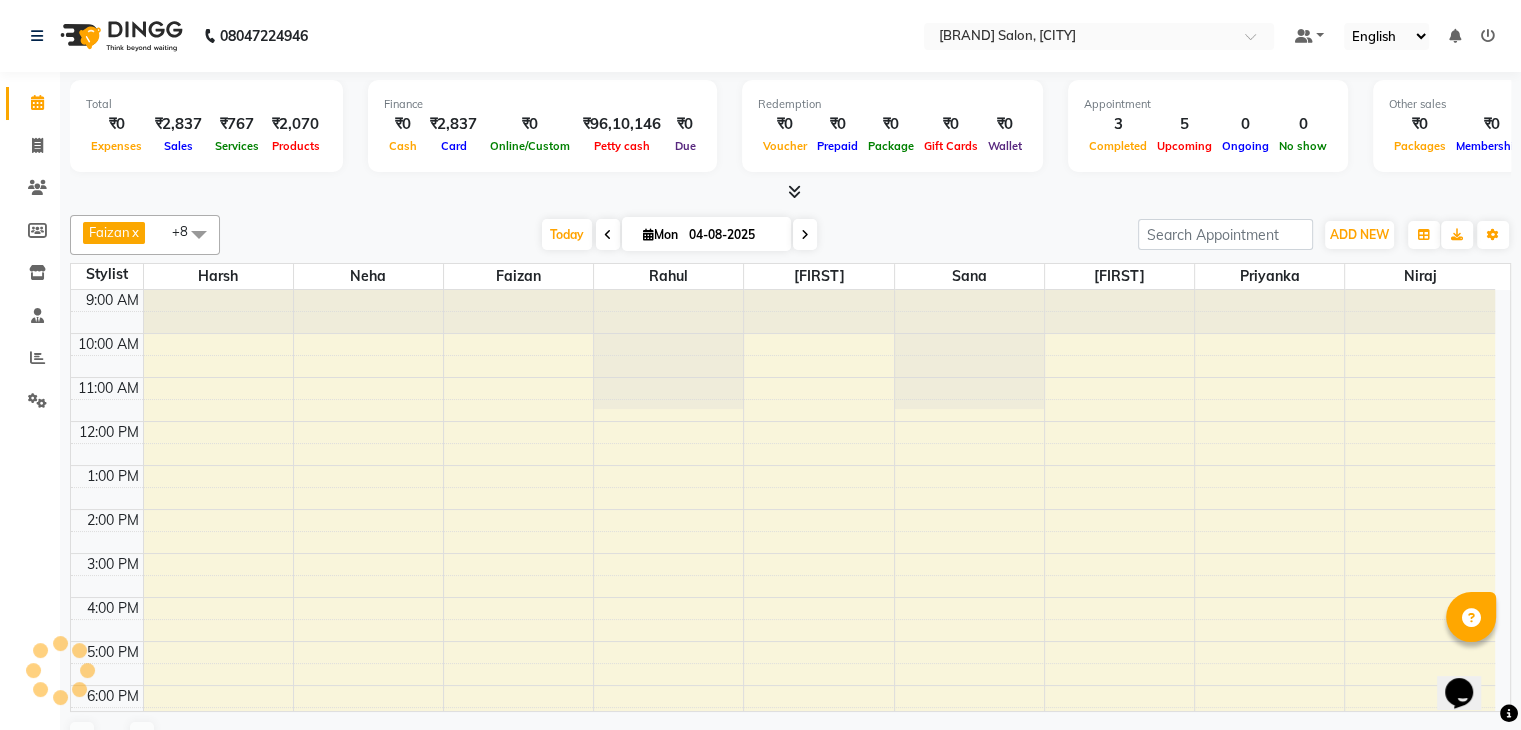 scroll, scrollTop: 0, scrollLeft: 0, axis: both 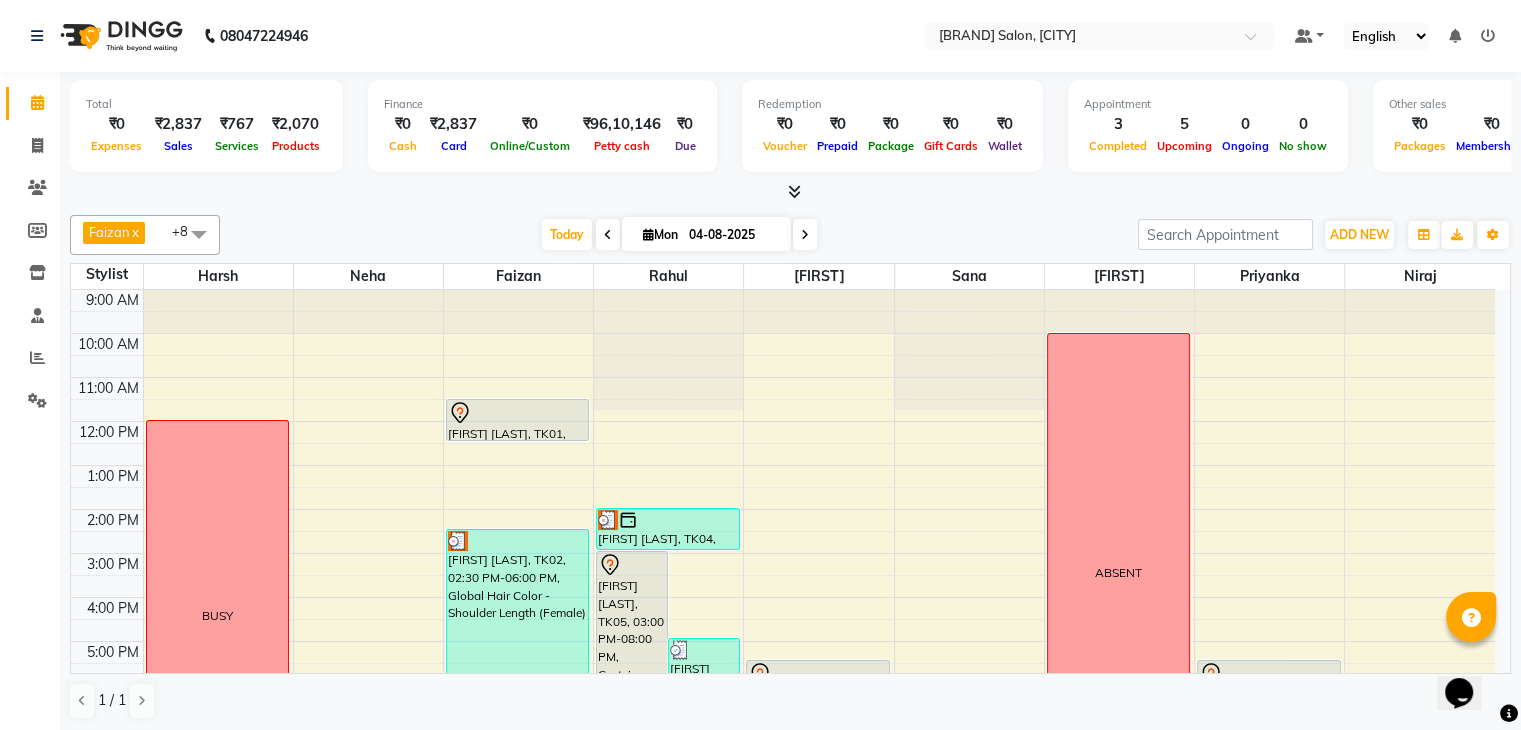 click at bounding box center [805, 235] 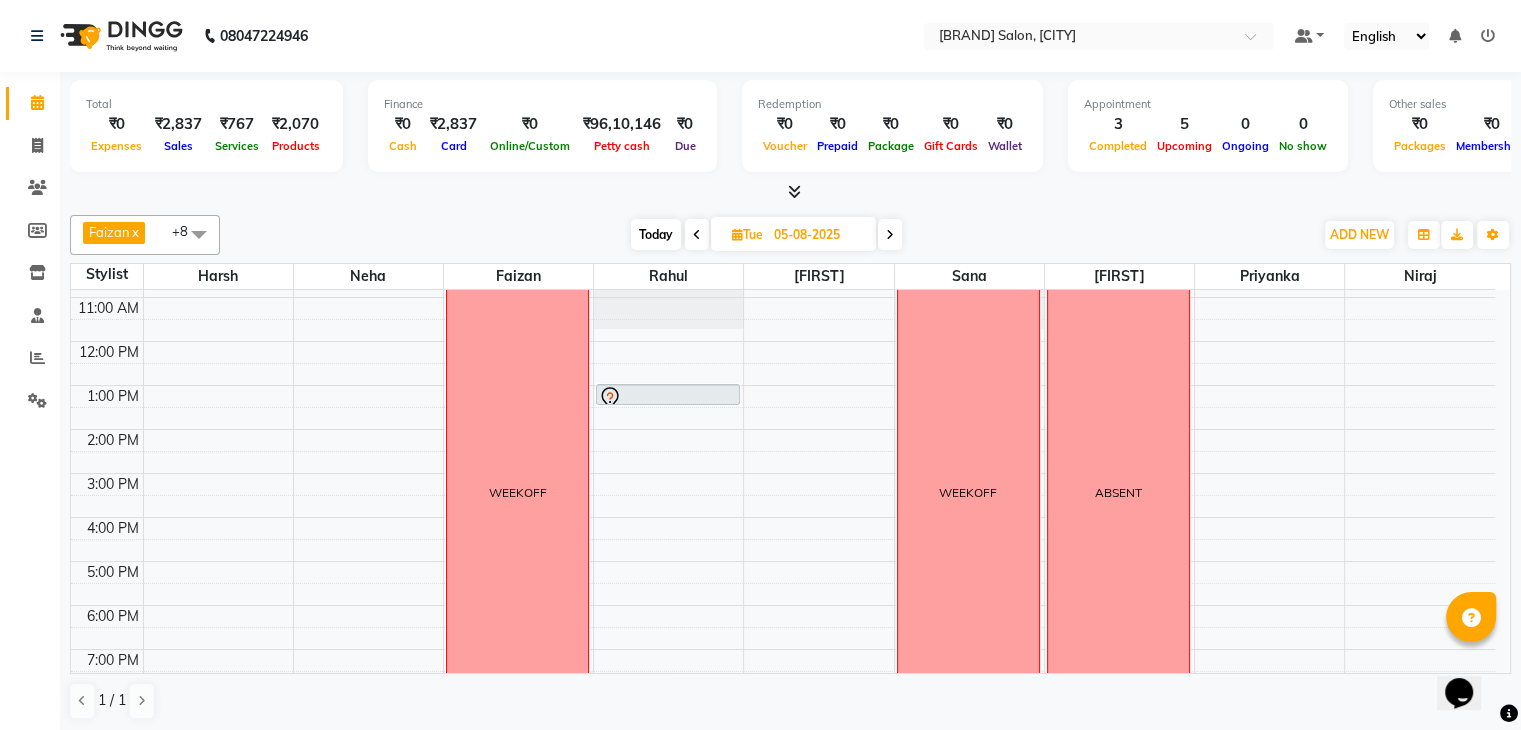 scroll, scrollTop: 0, scrollLeft: 0, axis: both 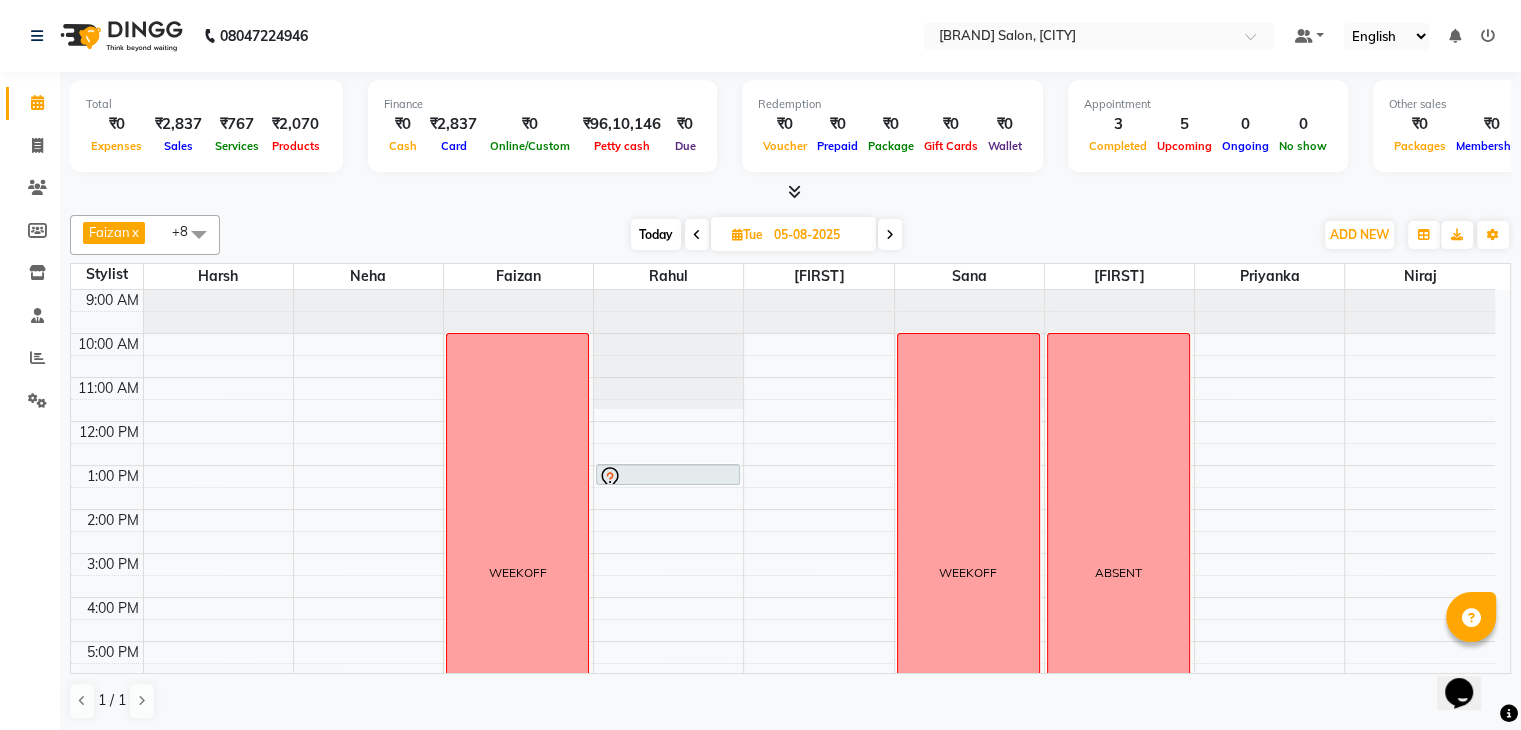 click on "Today" at bounding box center (656, 234) 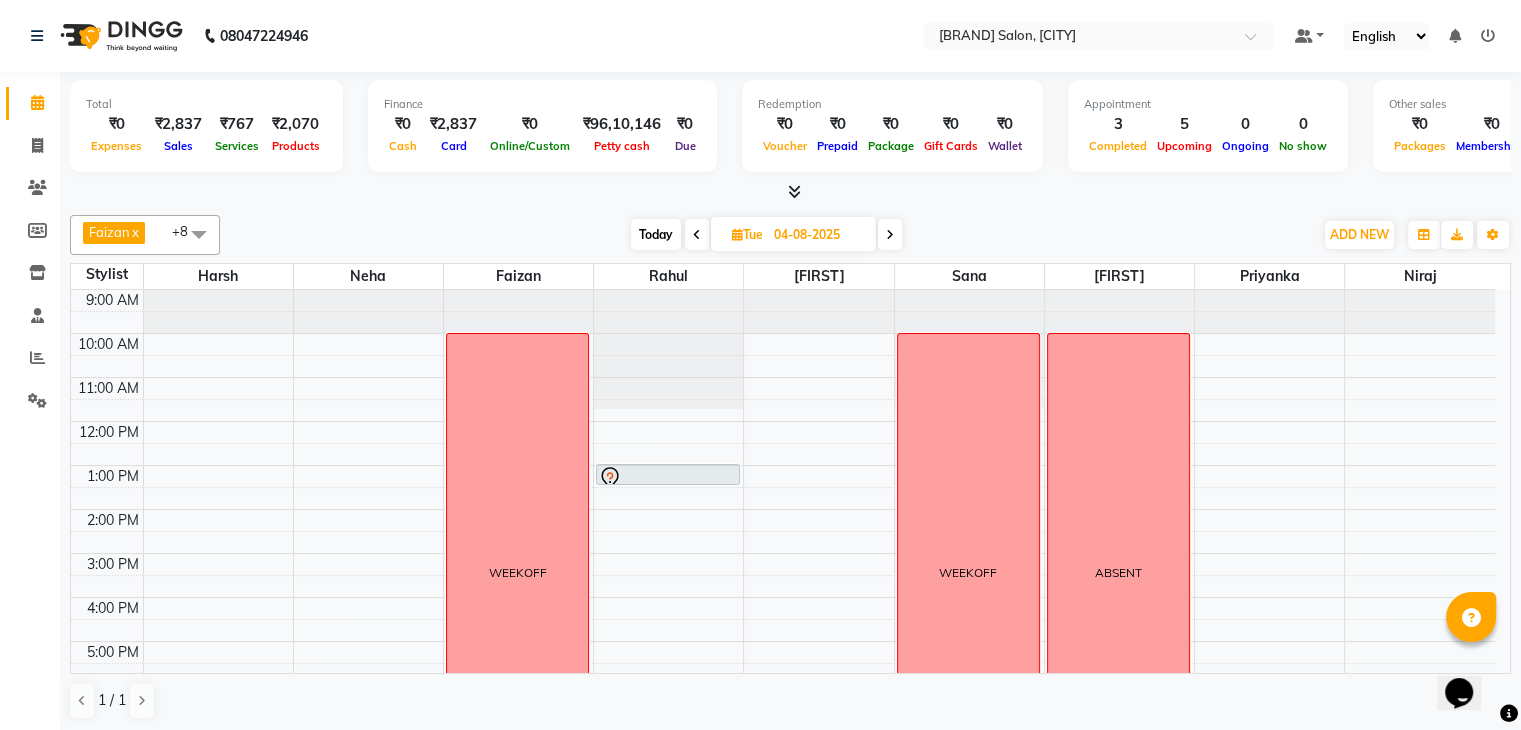scroll, scrollTop: 183, scrollLeft: 0, axis: vertical 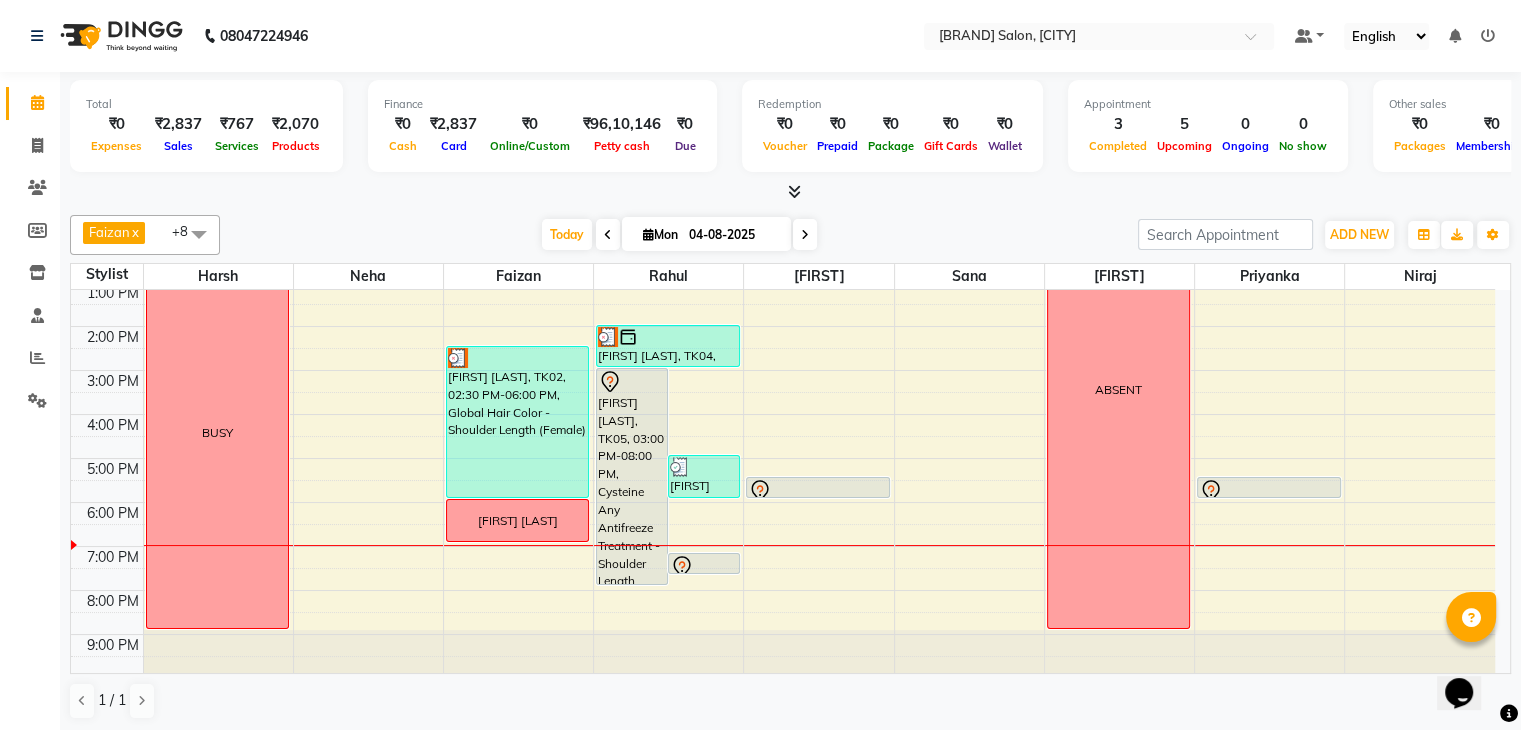 click at bounding box center [805, 235] 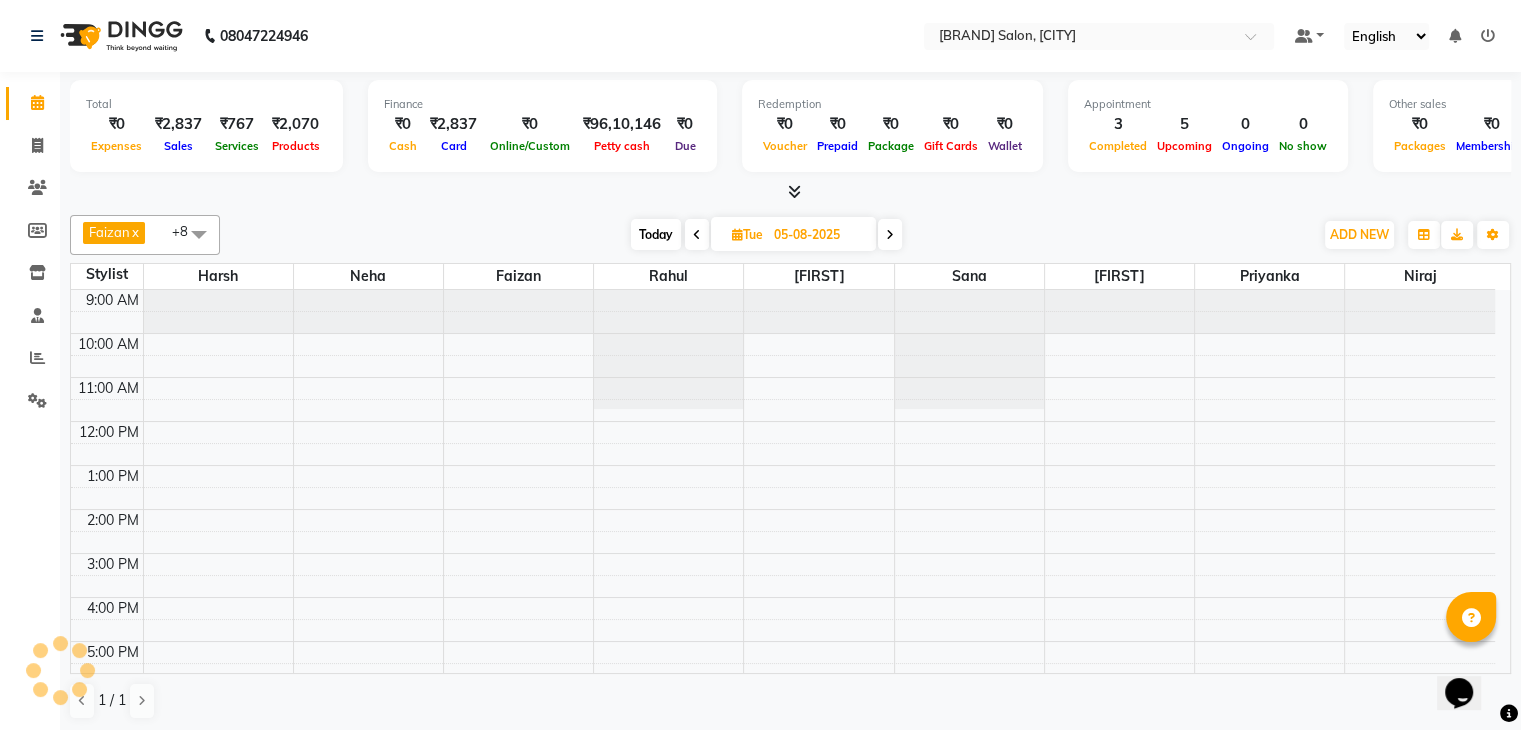 scroll, scrollTop: 183, scrollLeft: 0, axis: vertical 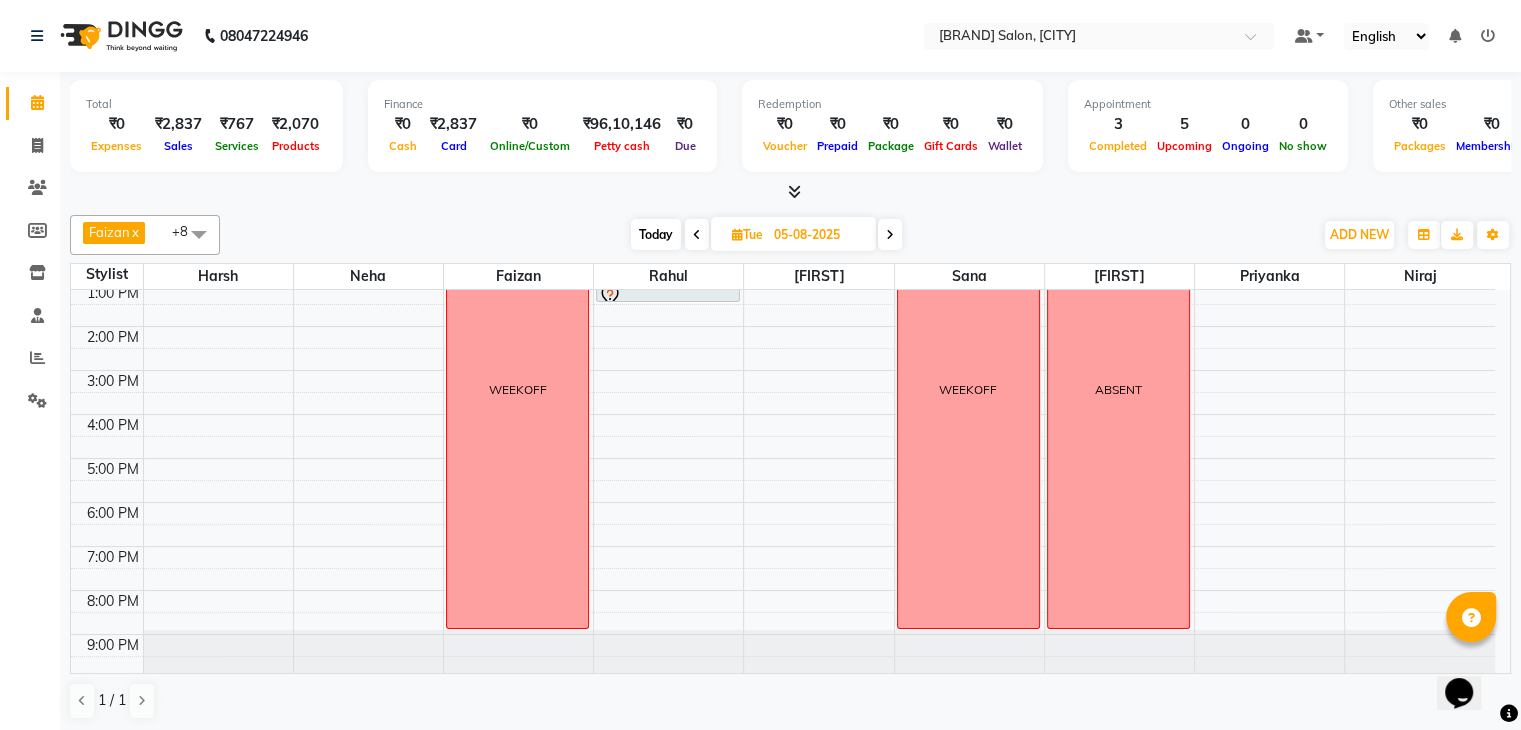 click on "Today" at bounding box center (656, 234) 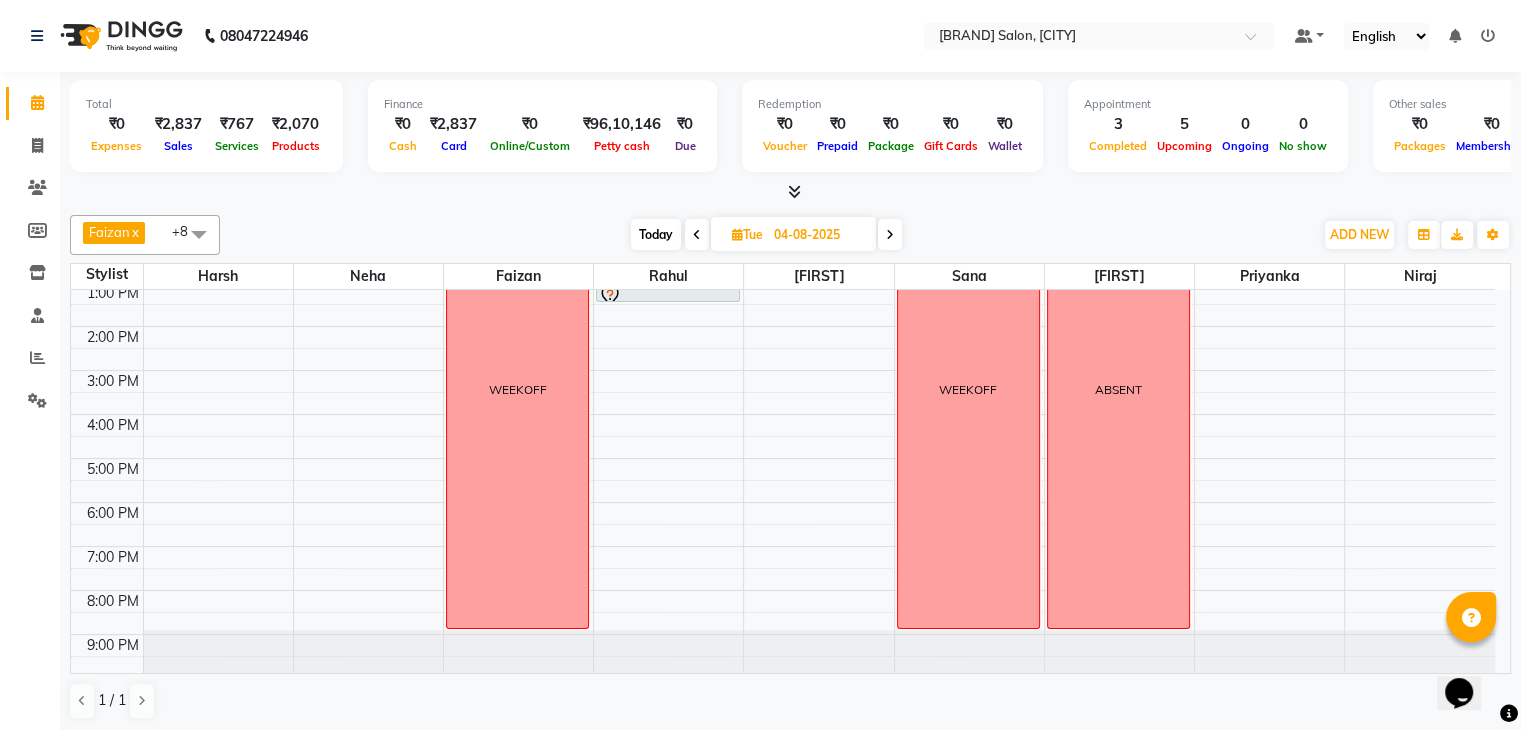 scroll, scrollTop: 183, scrollLeft: 0, axis: vertical 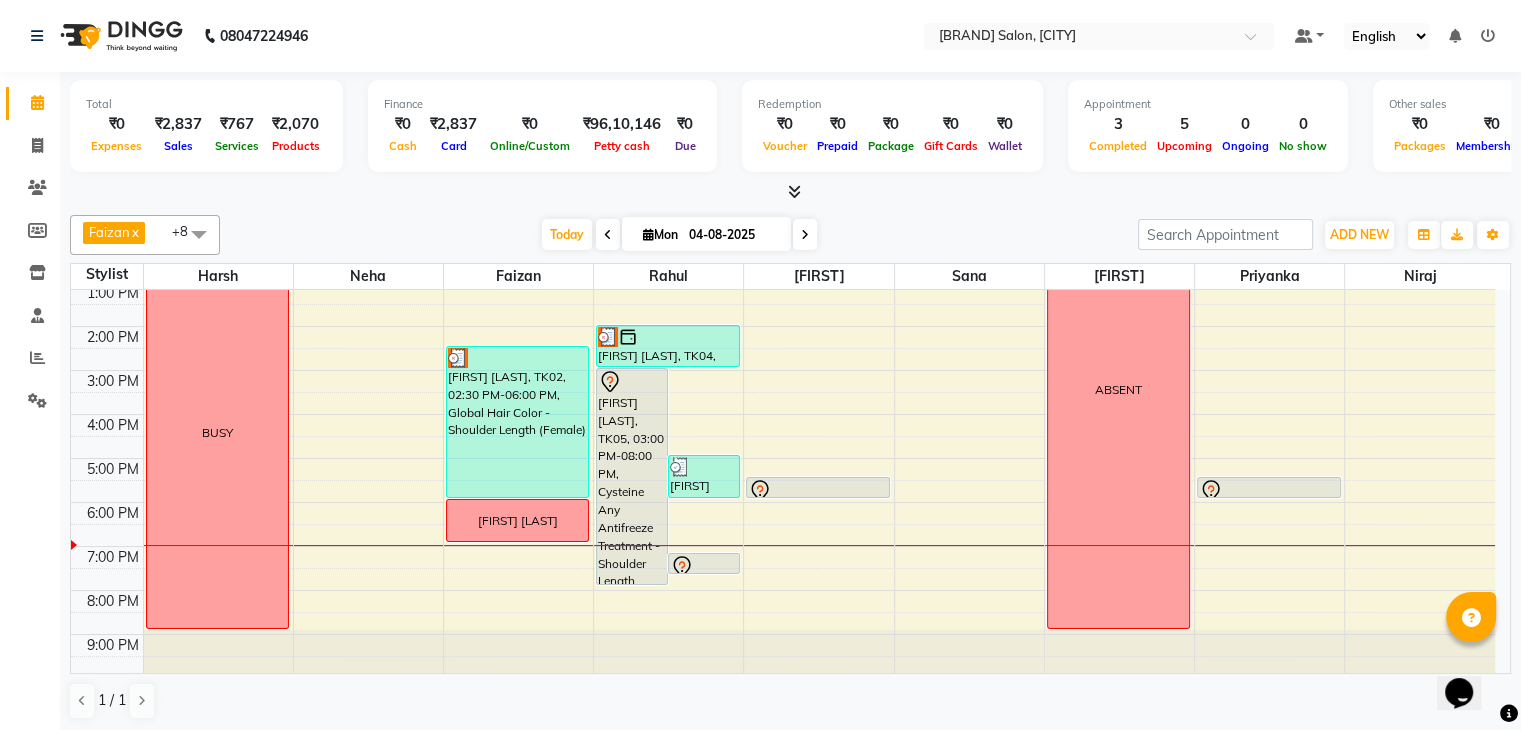 click at bounding box center [805, 235] 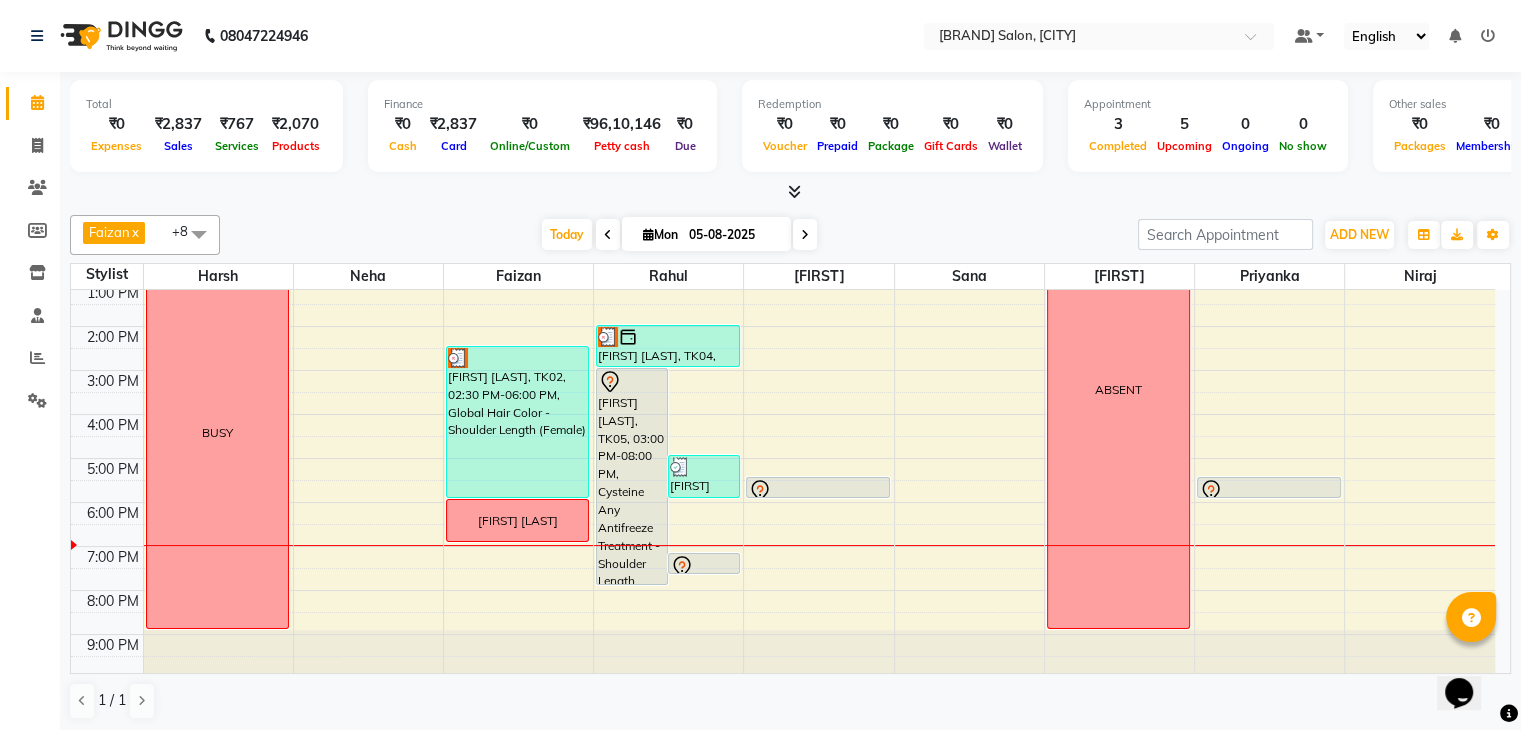scroll, scrollTop: 183, scrollLeft: 0, axis: vertical 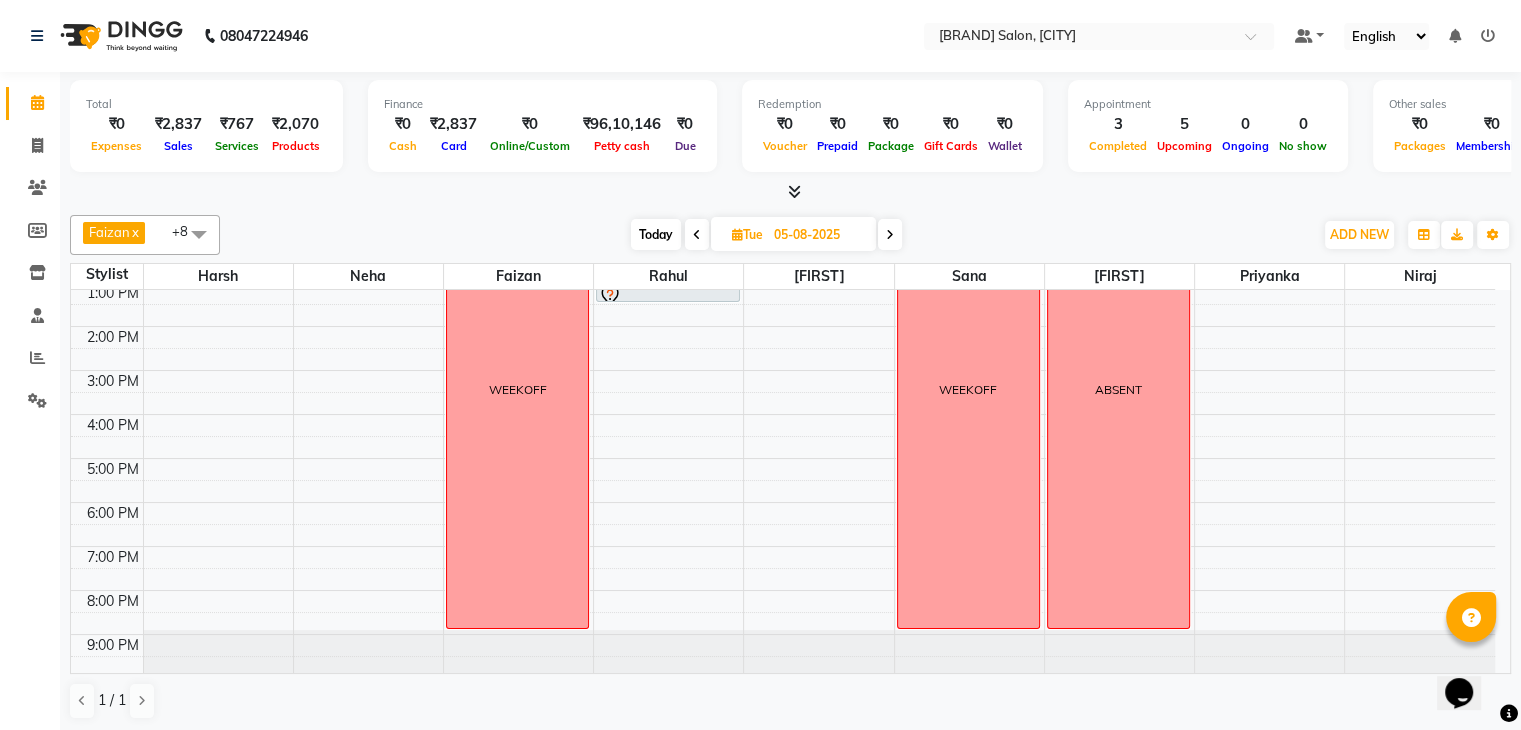 click at bounding box center [890, 235] 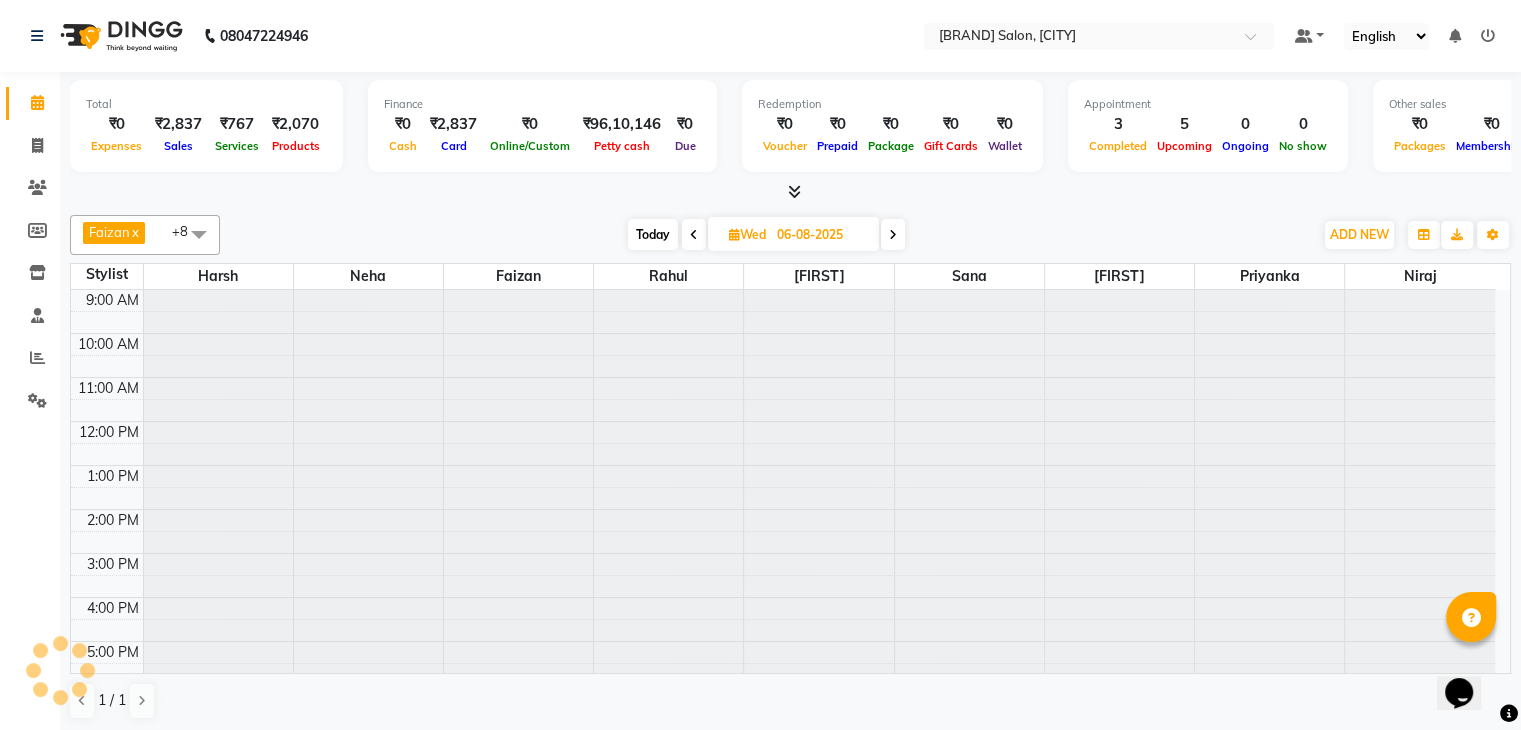 scroll, scrollTop: 183, scrollLeft: 0, axis: vertical 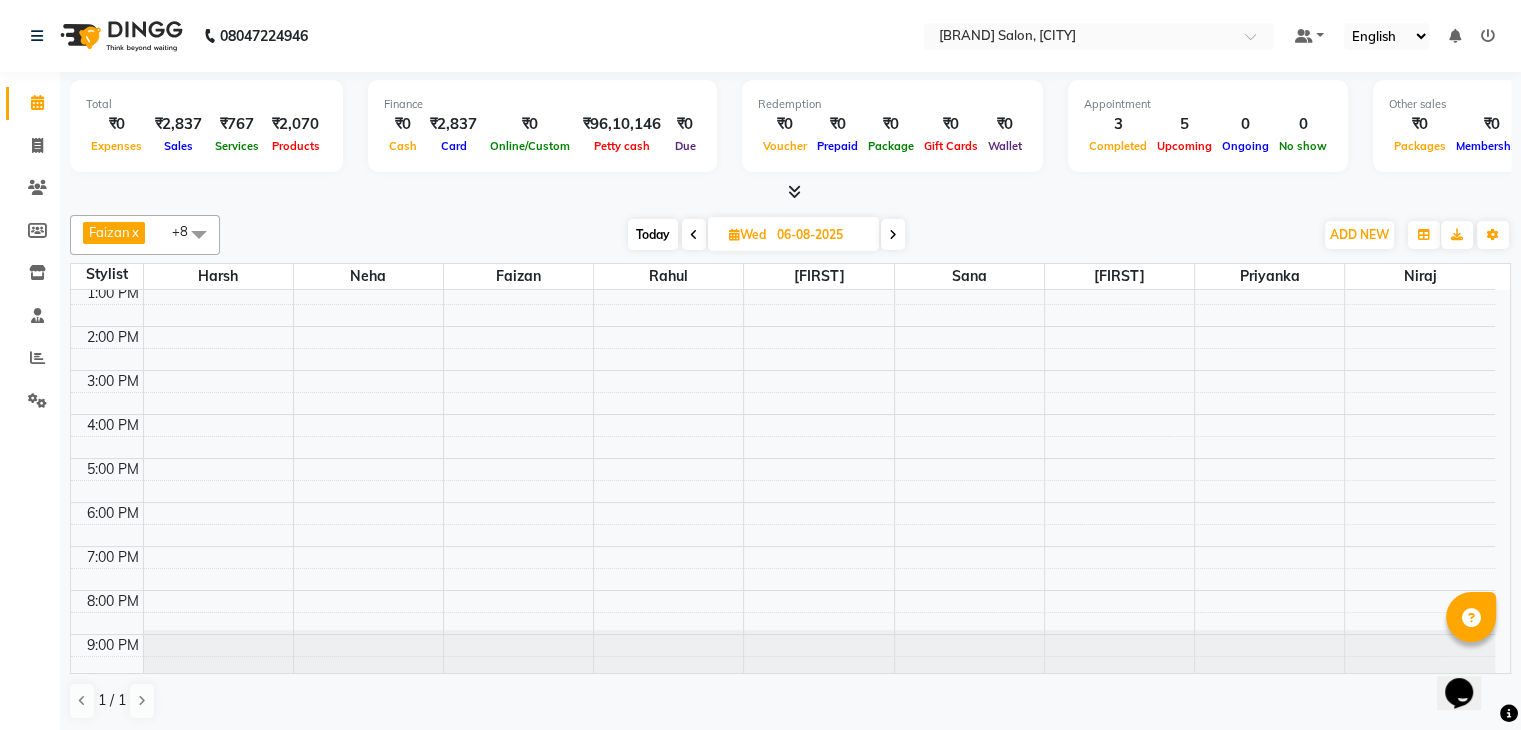 click at bounding box center (893, 234) 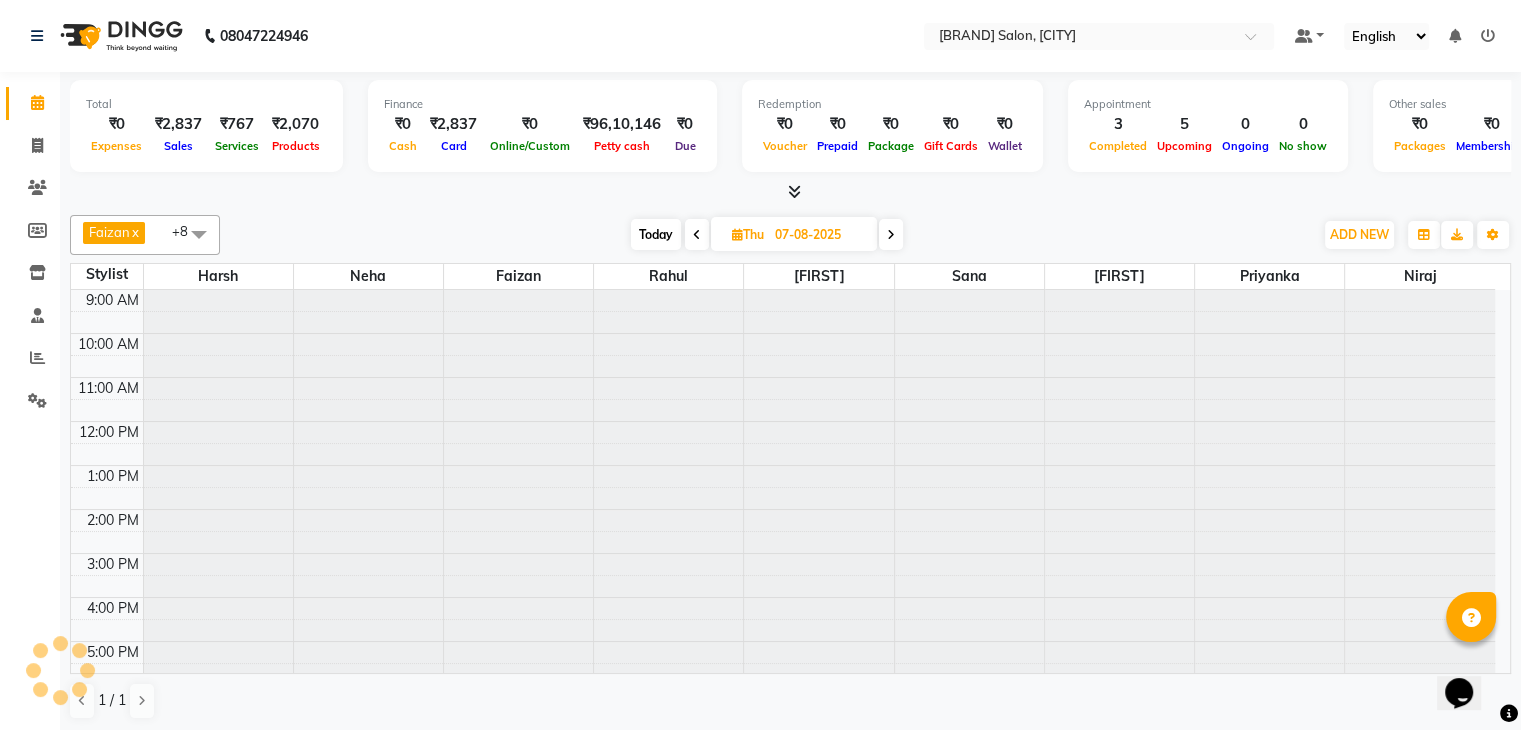 scroll, scrollTop: 183, scrollLeft: 0, axis: vertical 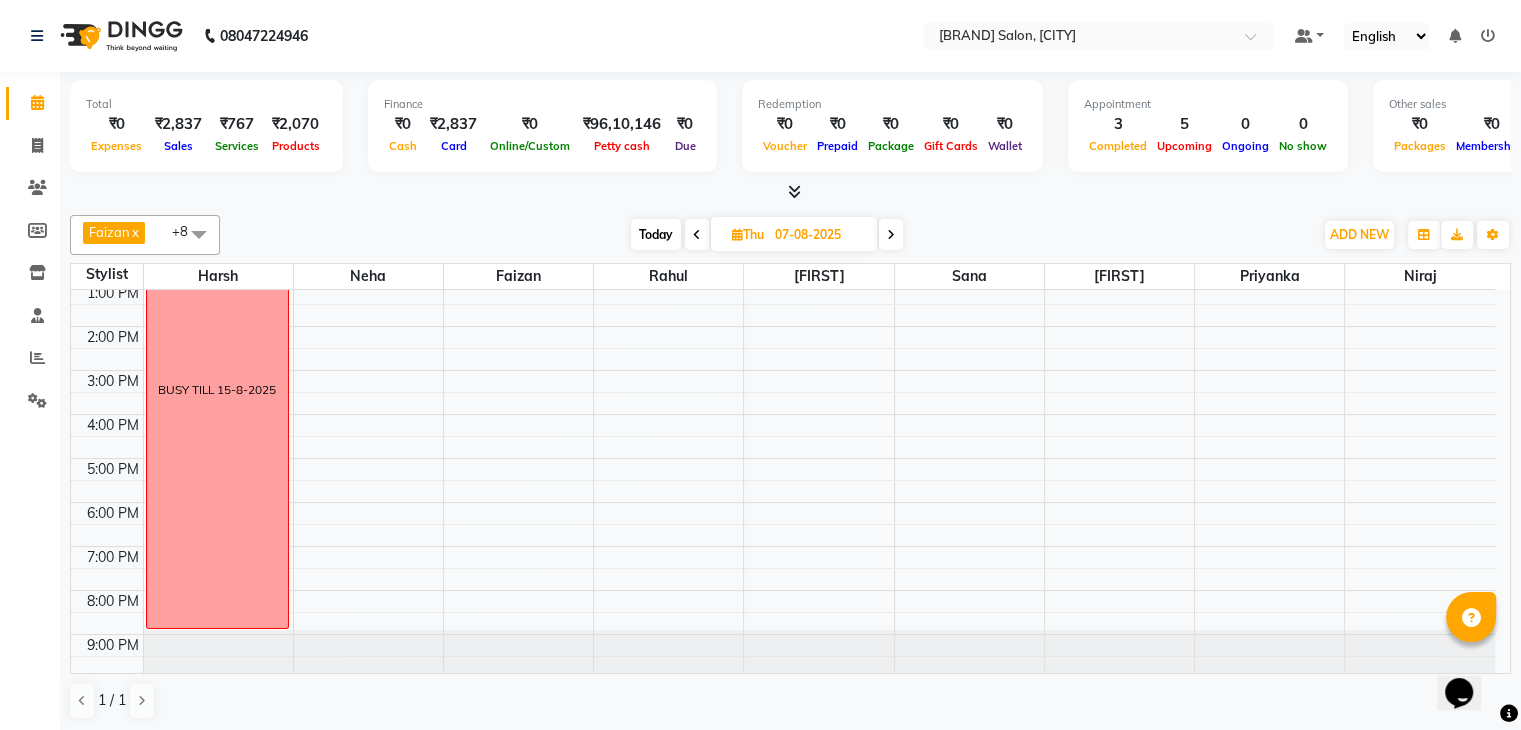 click at bounding box center (697, 234) 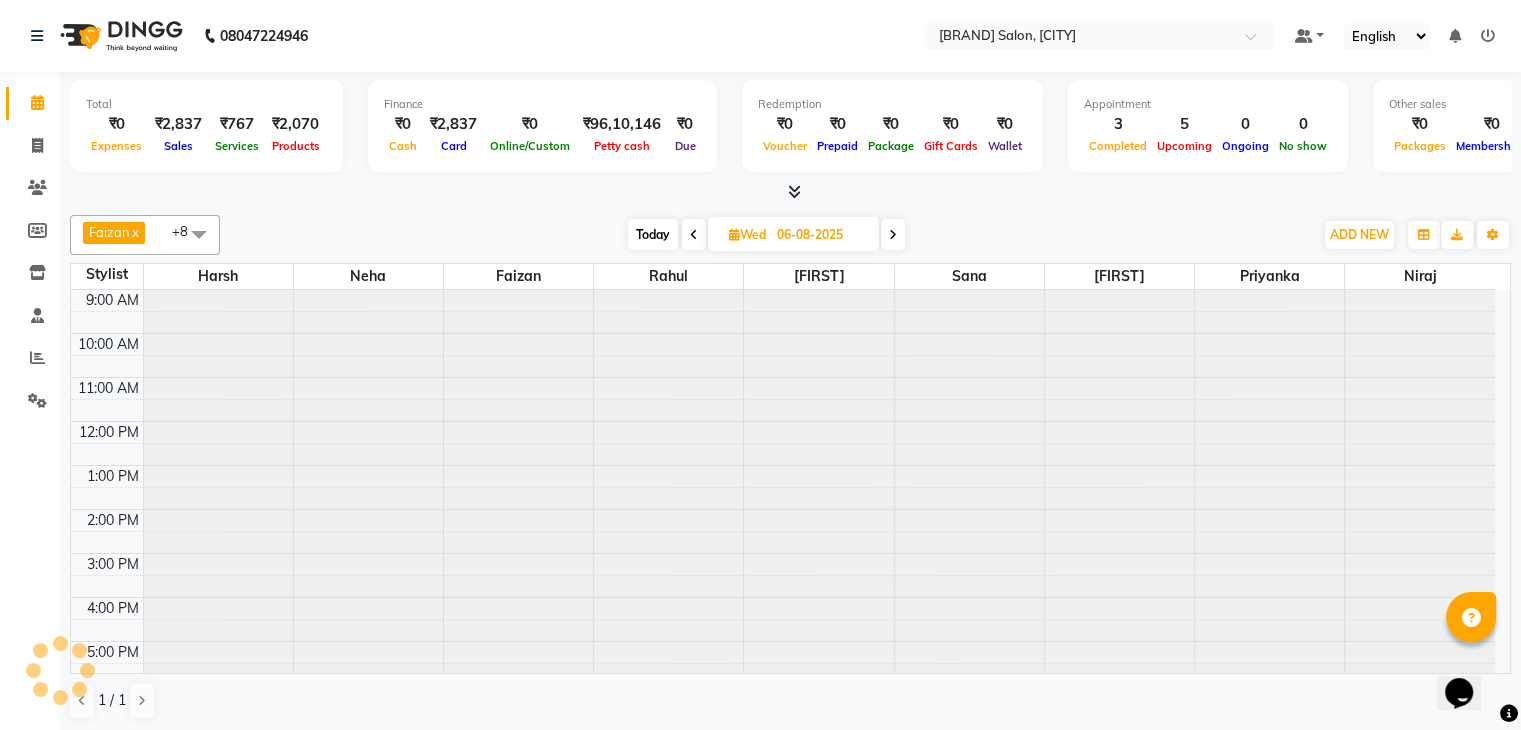 scroll, scrollTop: 183, scrollLeft: 0, axis: vertical 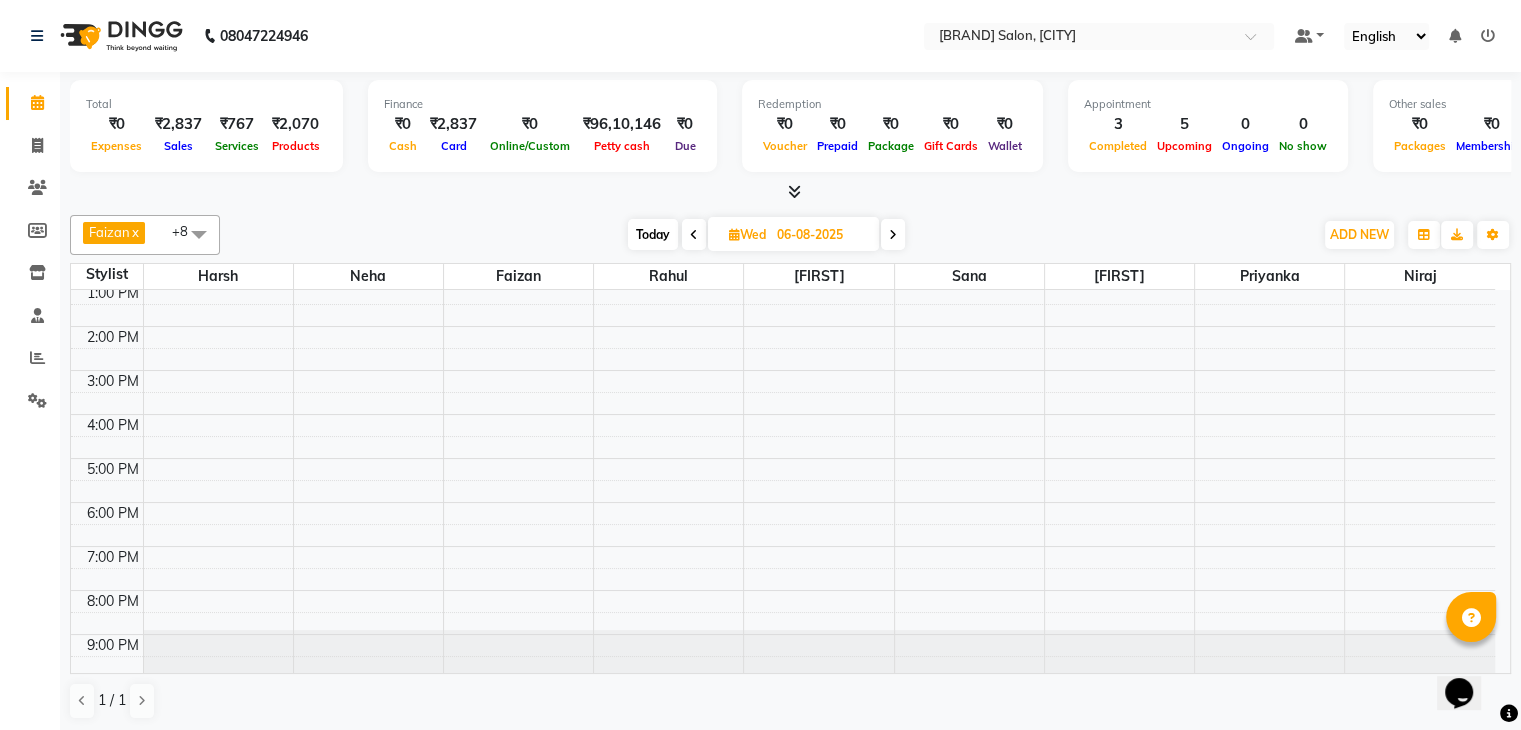 click on "Today" at bounding box center (653, 234) 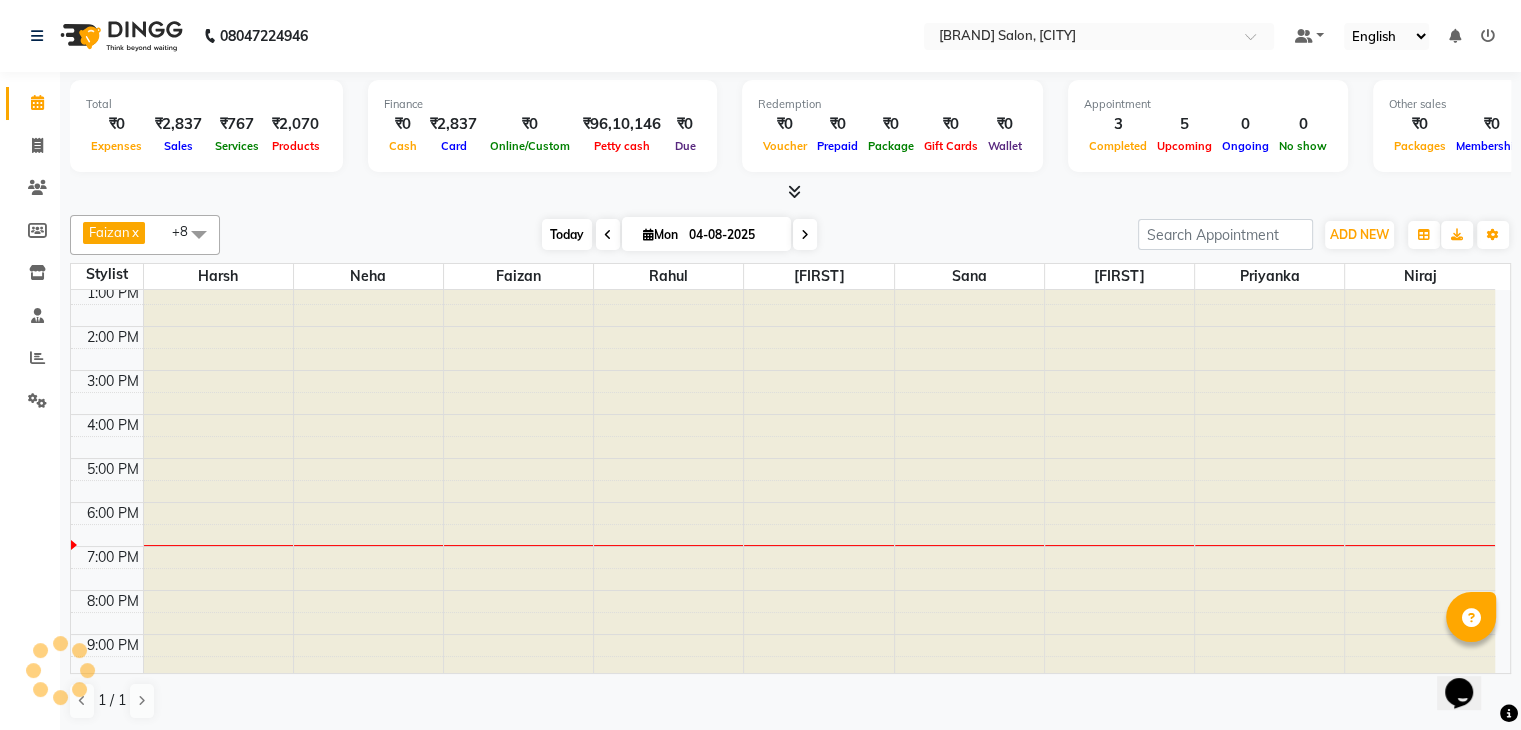 scroll, scrollTop: 183, scrollLeft: 0, axis: vertical 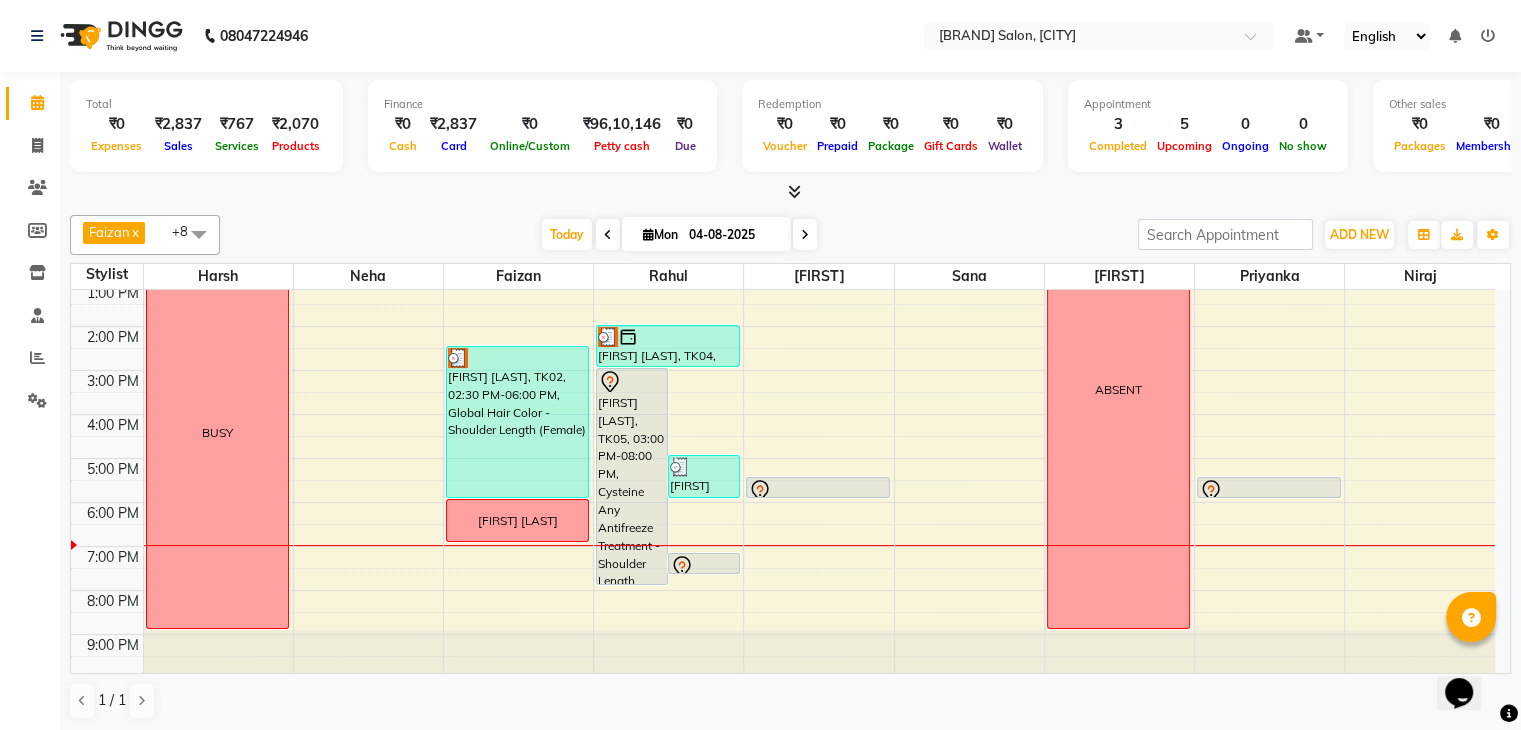click at bounding box center (805, 235) 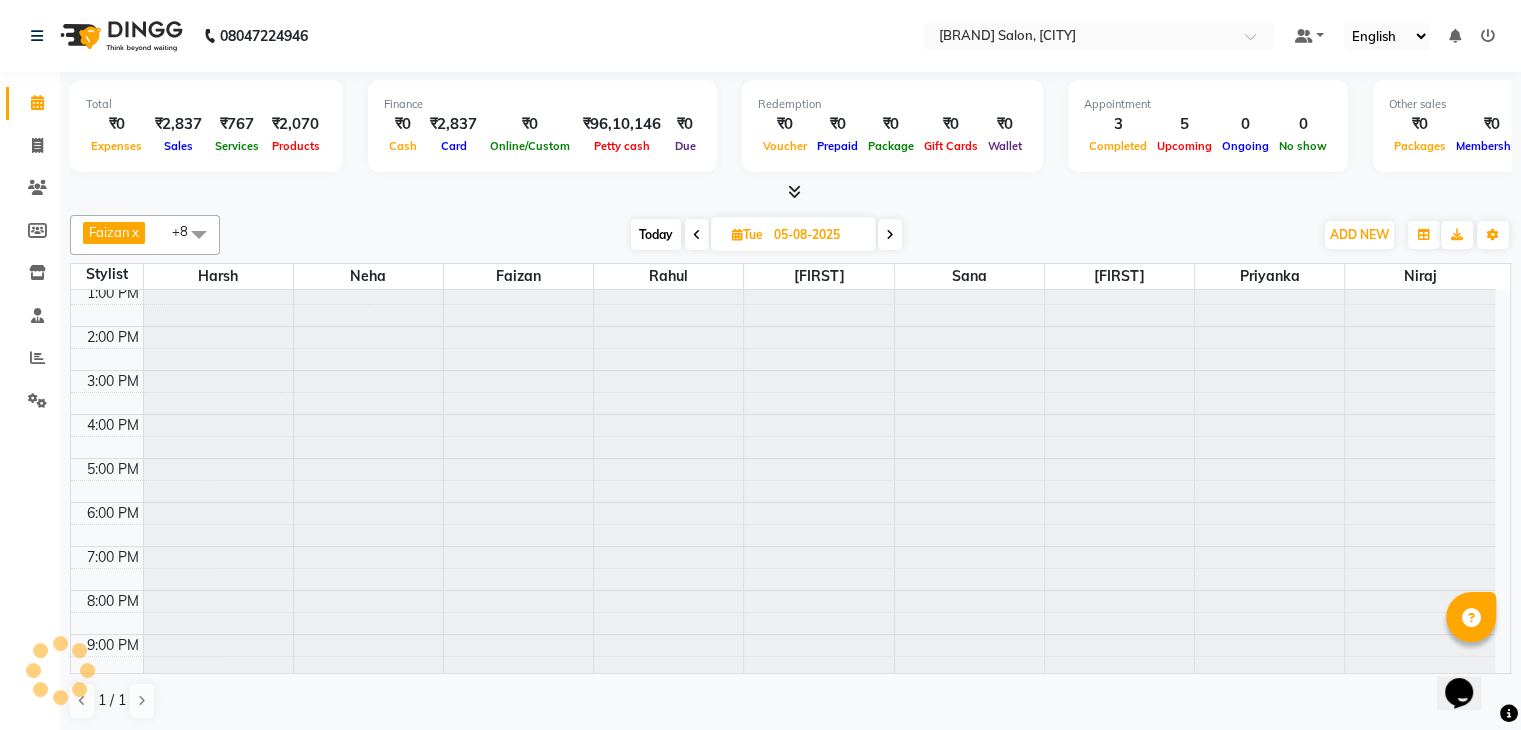scroll, scrollTop: 183, scrollLeft: 0, axis: vertical 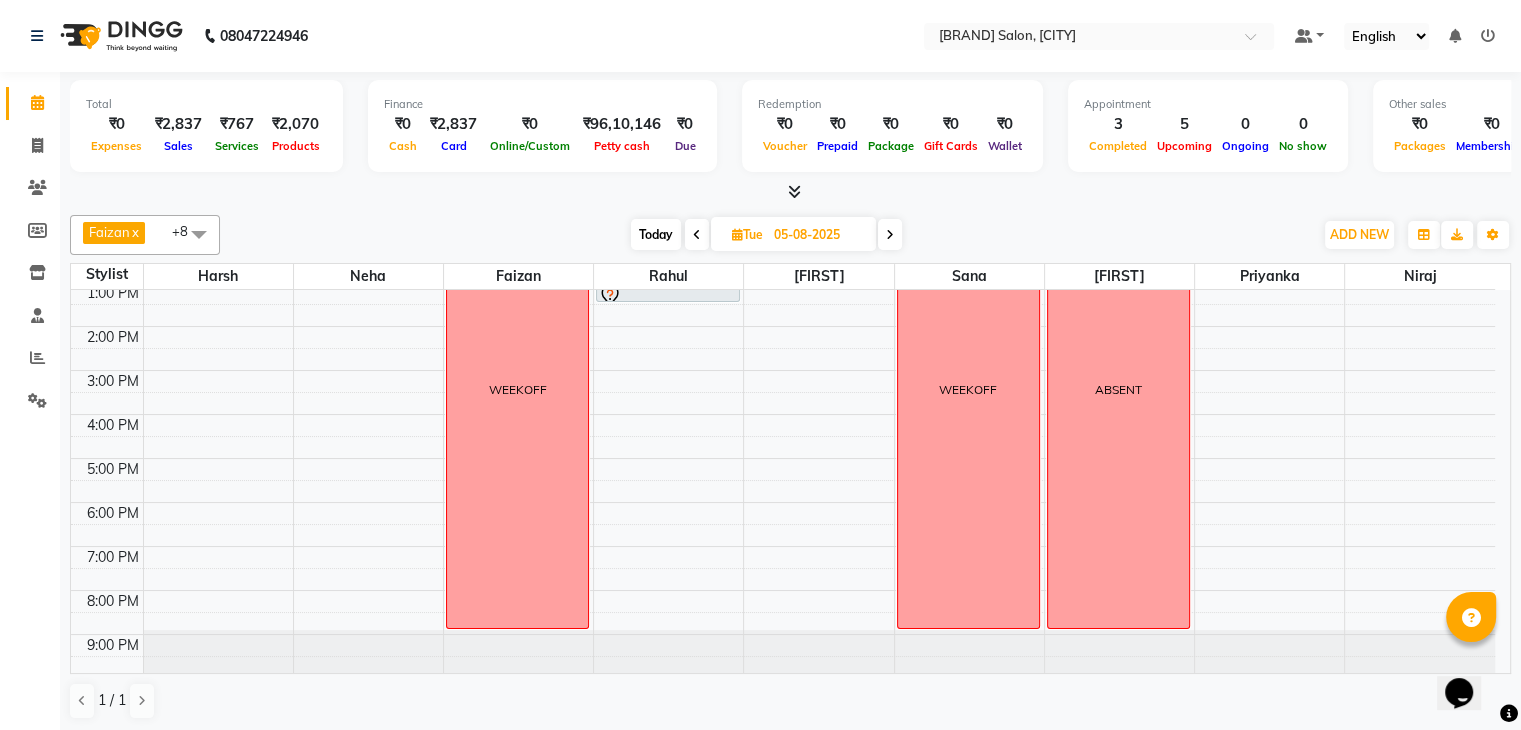 click on "Today" at bounding box center (656, 234) 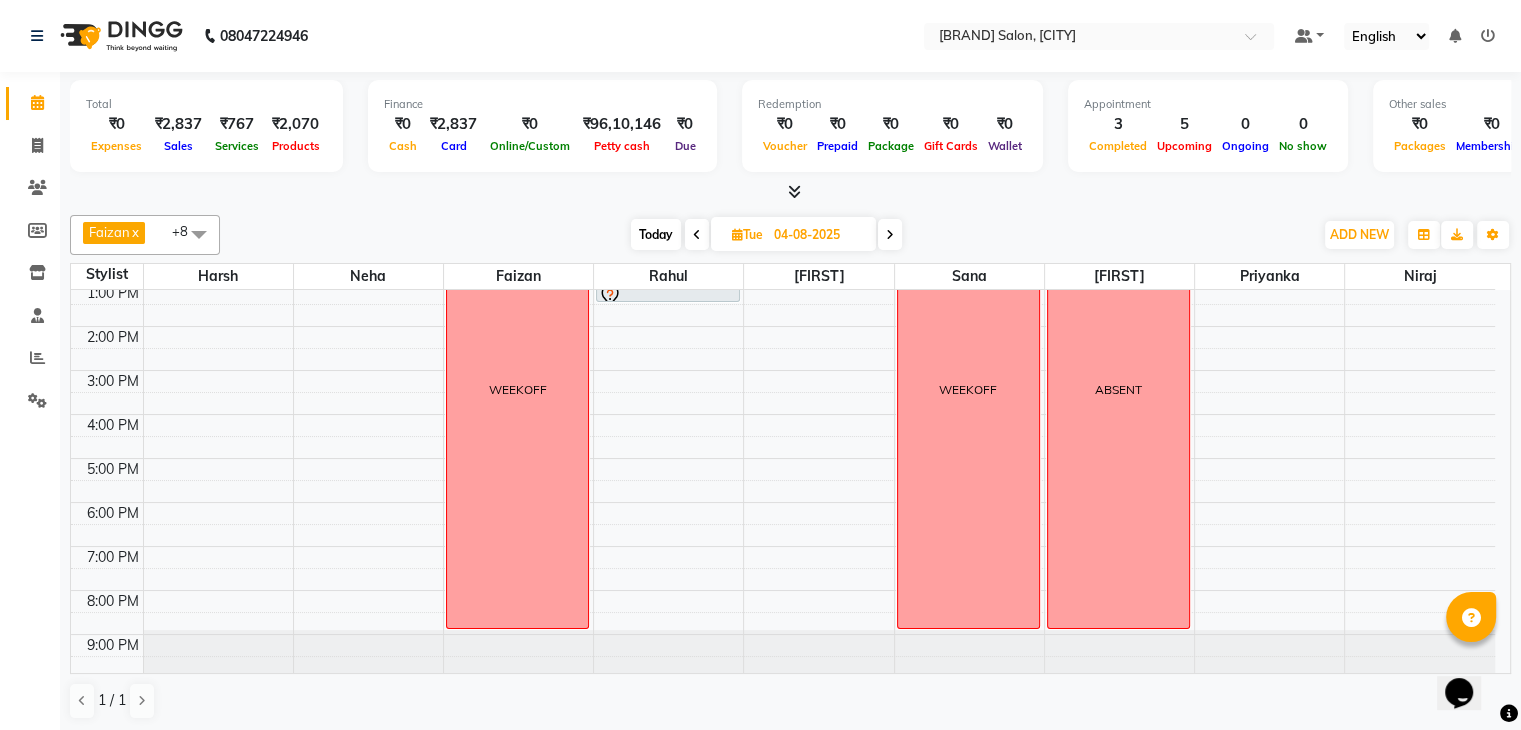 scroll, scrollTop: 183, scrollLeft: 0, axis: vertical 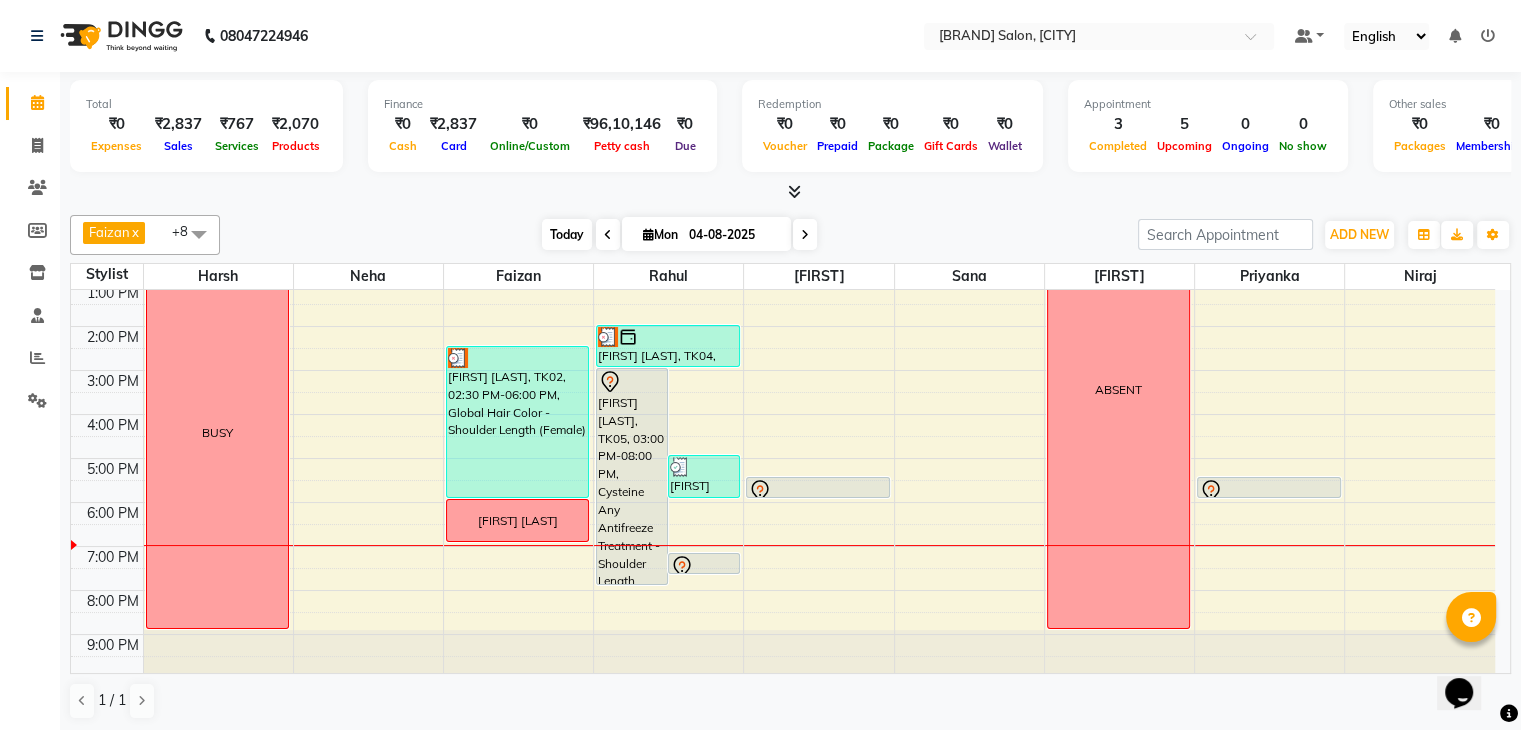 click on "Today" at bounding box center [567, 234] 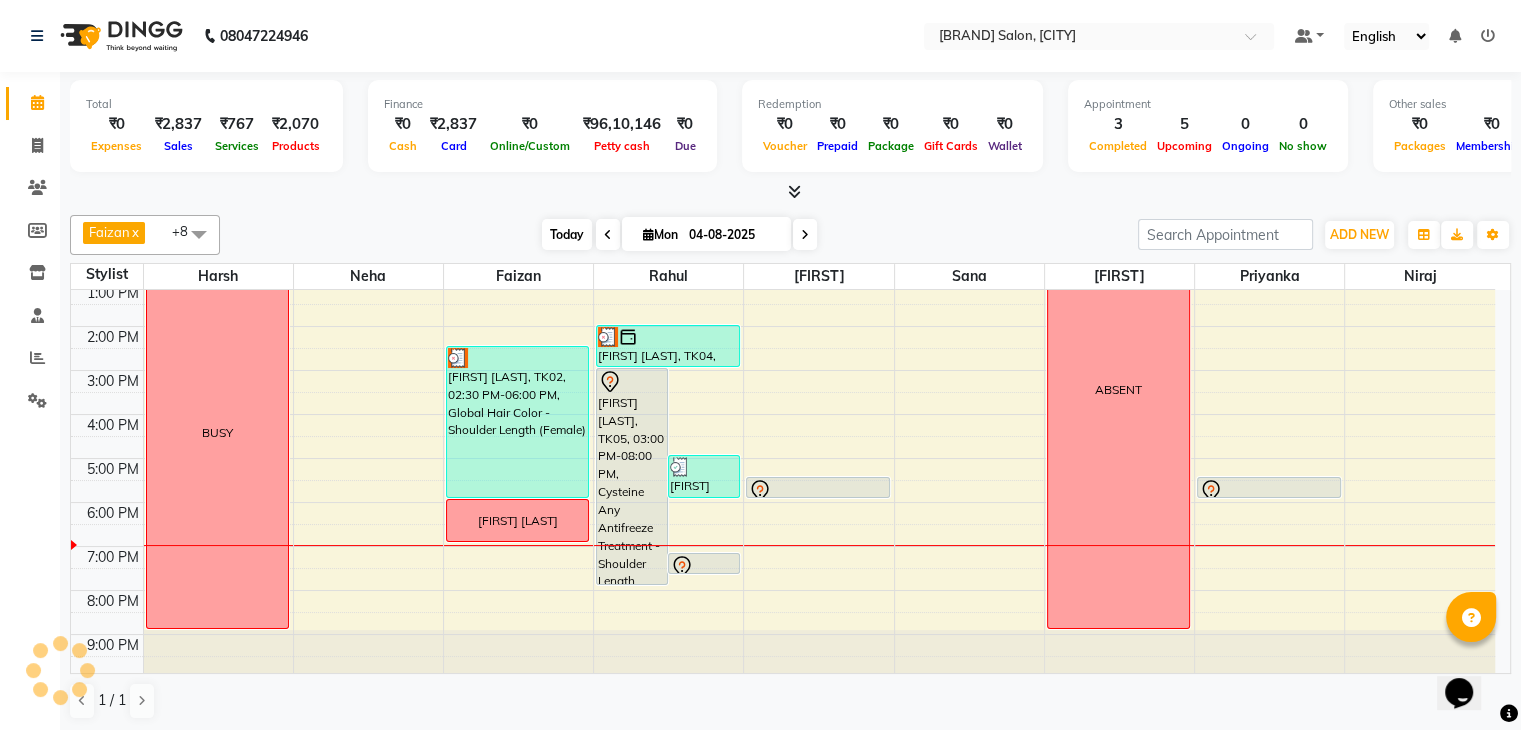 scroll, scrollTop: 183, scrollLeft: 0, axis: vertical 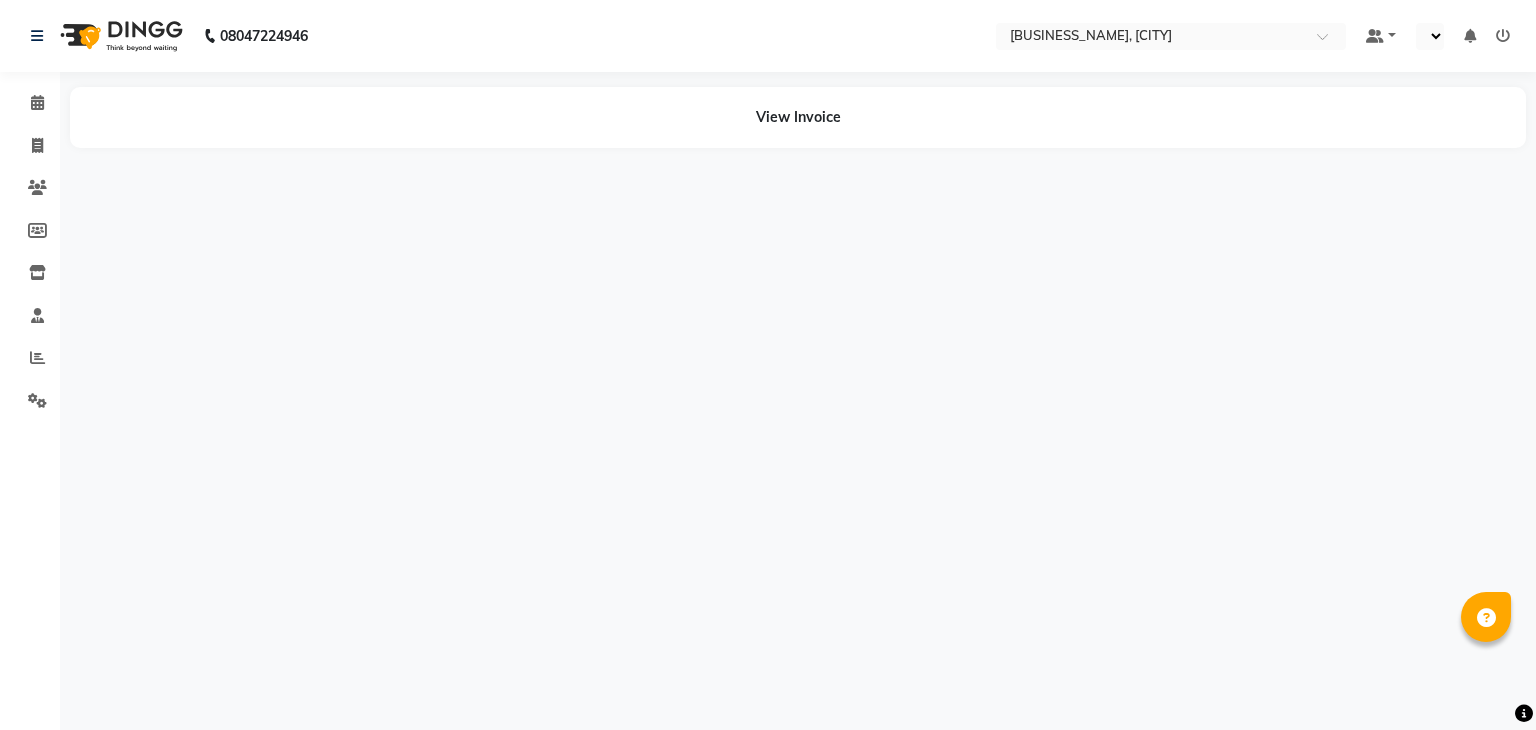 select on "en" 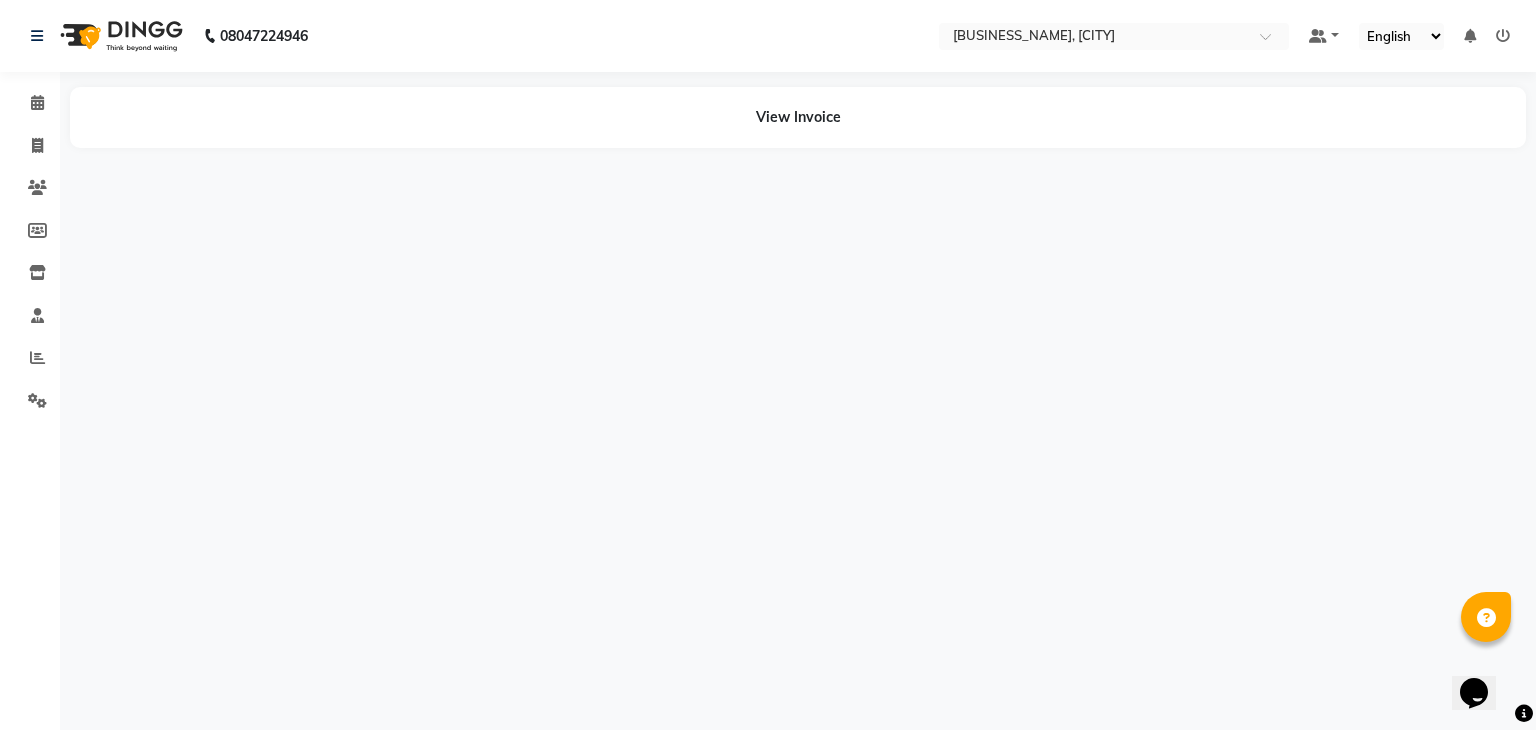 scroll, scrollTop: 0, scrollLeft: 0, axis: both 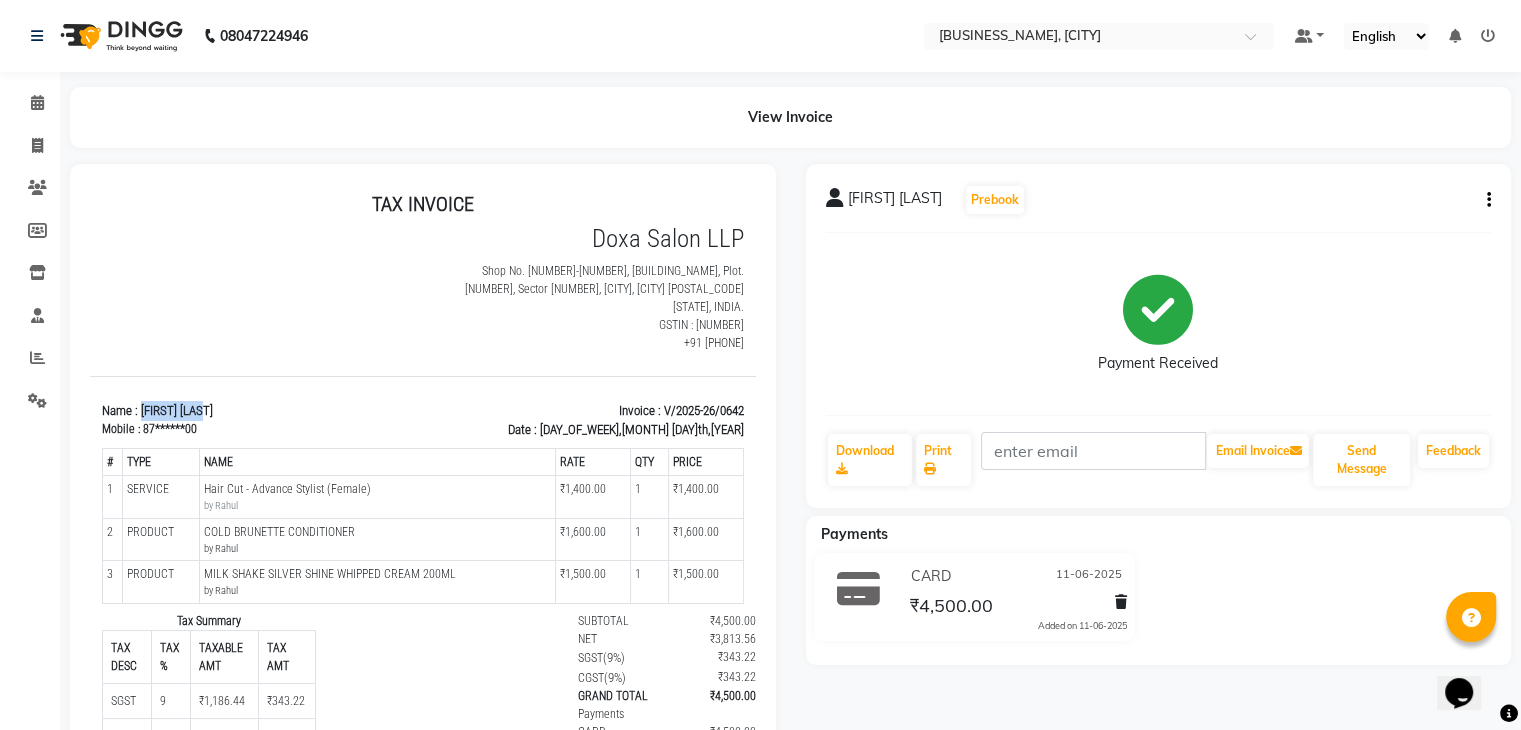 drag, startPoint x: 140, startPoint y: 389, endPoint x: 219, endPoint y: 390, distance: 79.00633 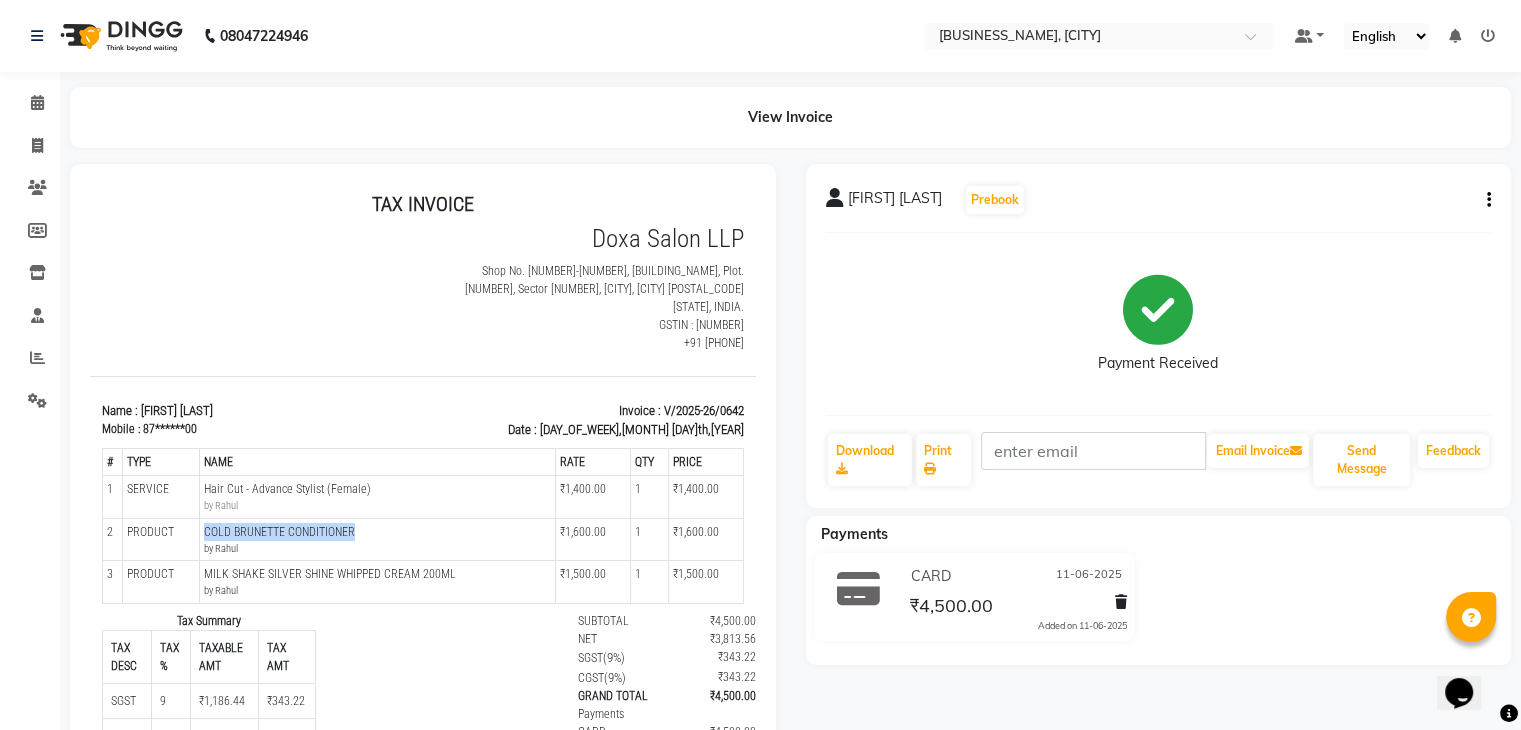 drag, startPoint x: 202, startPoint y: 509, endPoint x: 354, endPoint y: 514, distance: 152.08221 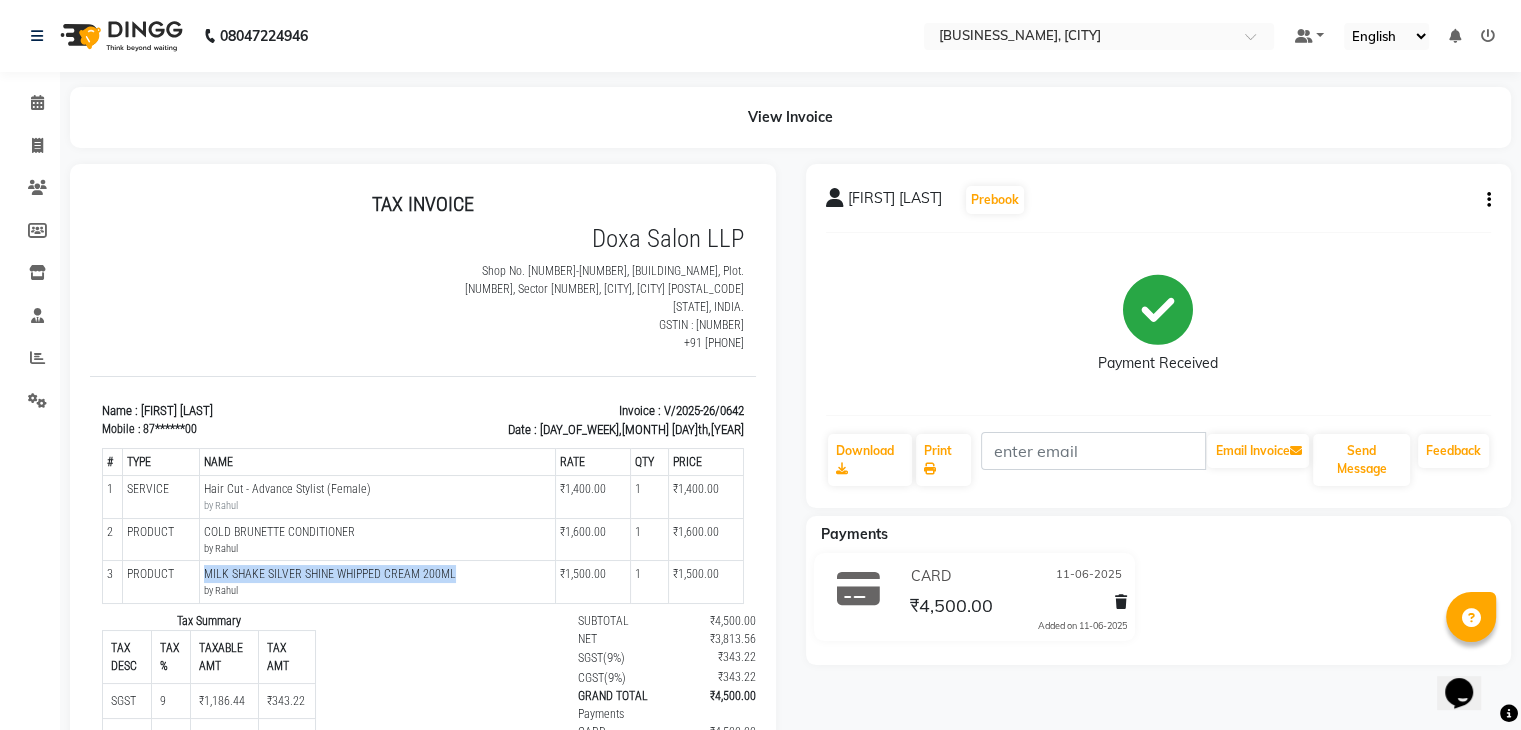 drag, startPoint x: 200, startPoint y: 553, endPoint x: 452, endPoint y: 558, distance: 252.04959 